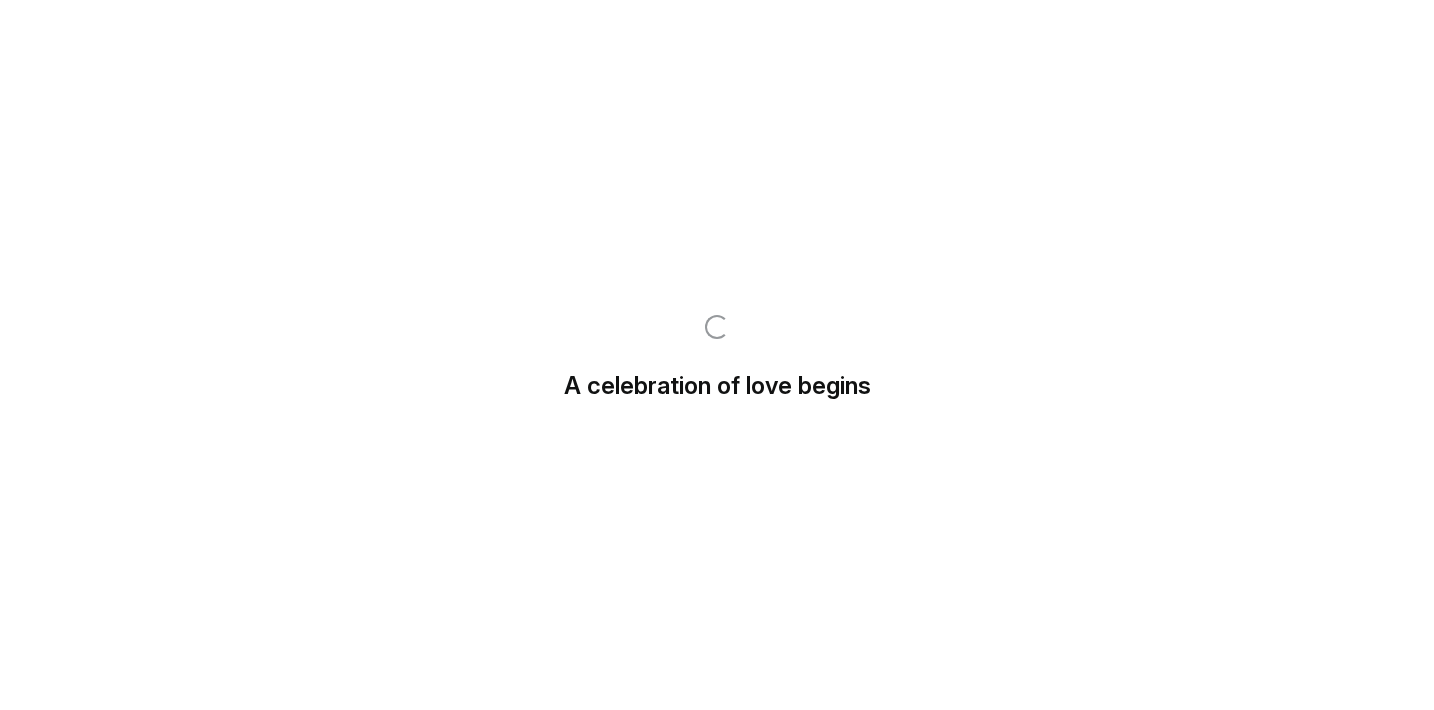 scroll, scrollTop: 0, scrollLeft: 0, axis: both 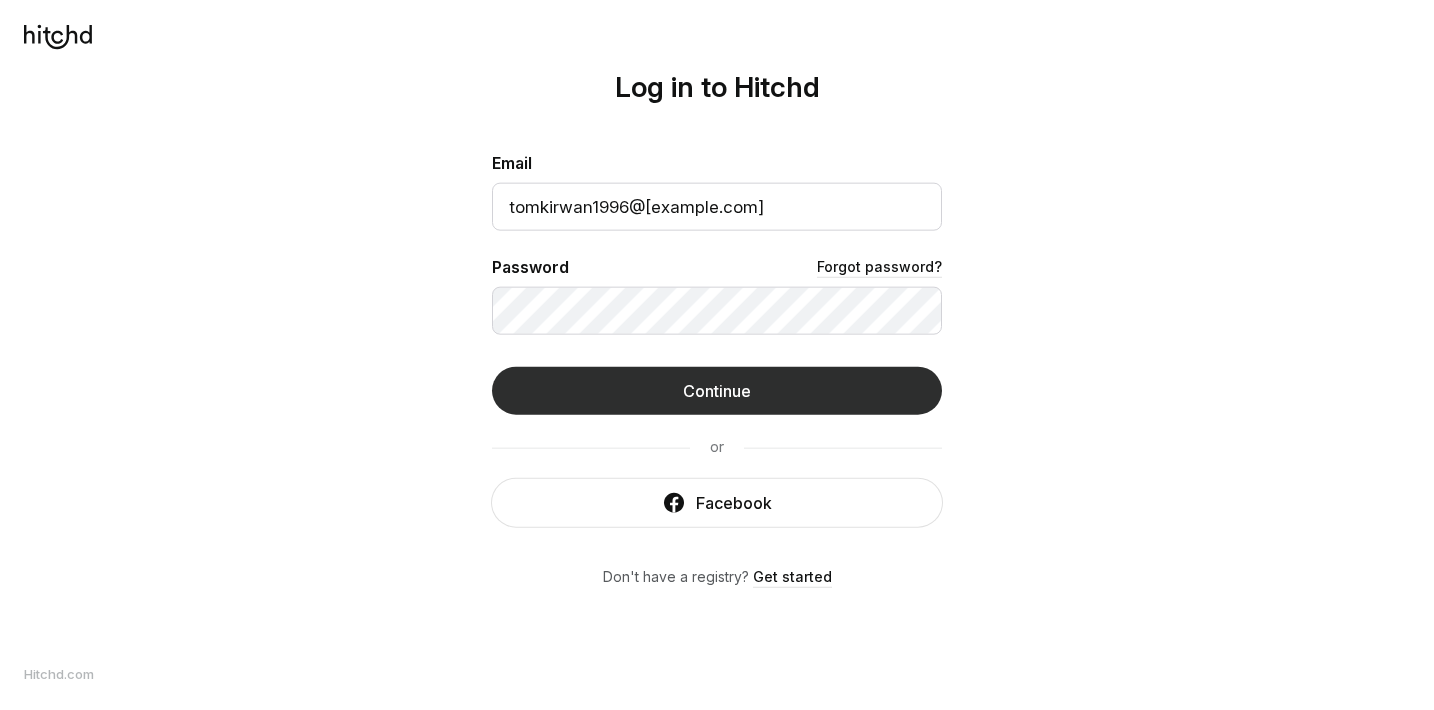 click on "Continue" at bounding box center (717, 391) 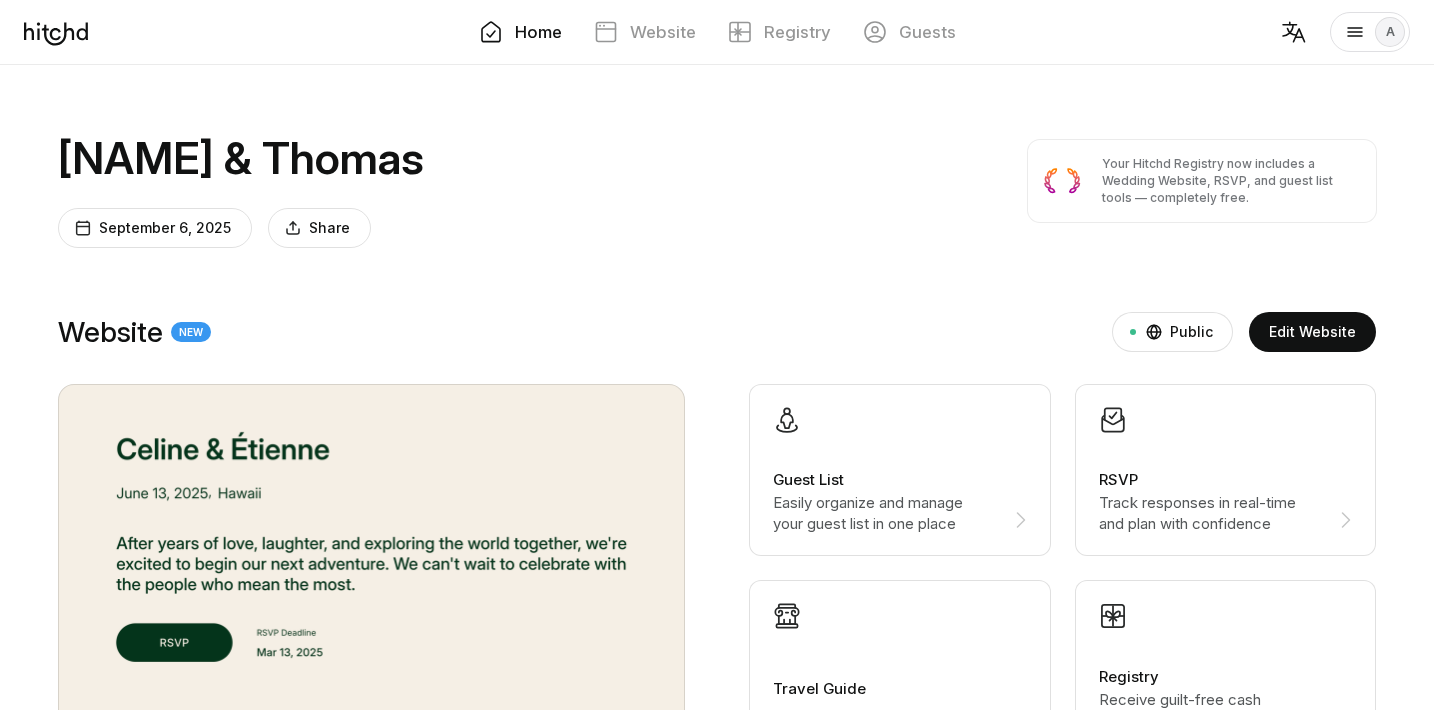 click at bounding box center (900, 437) 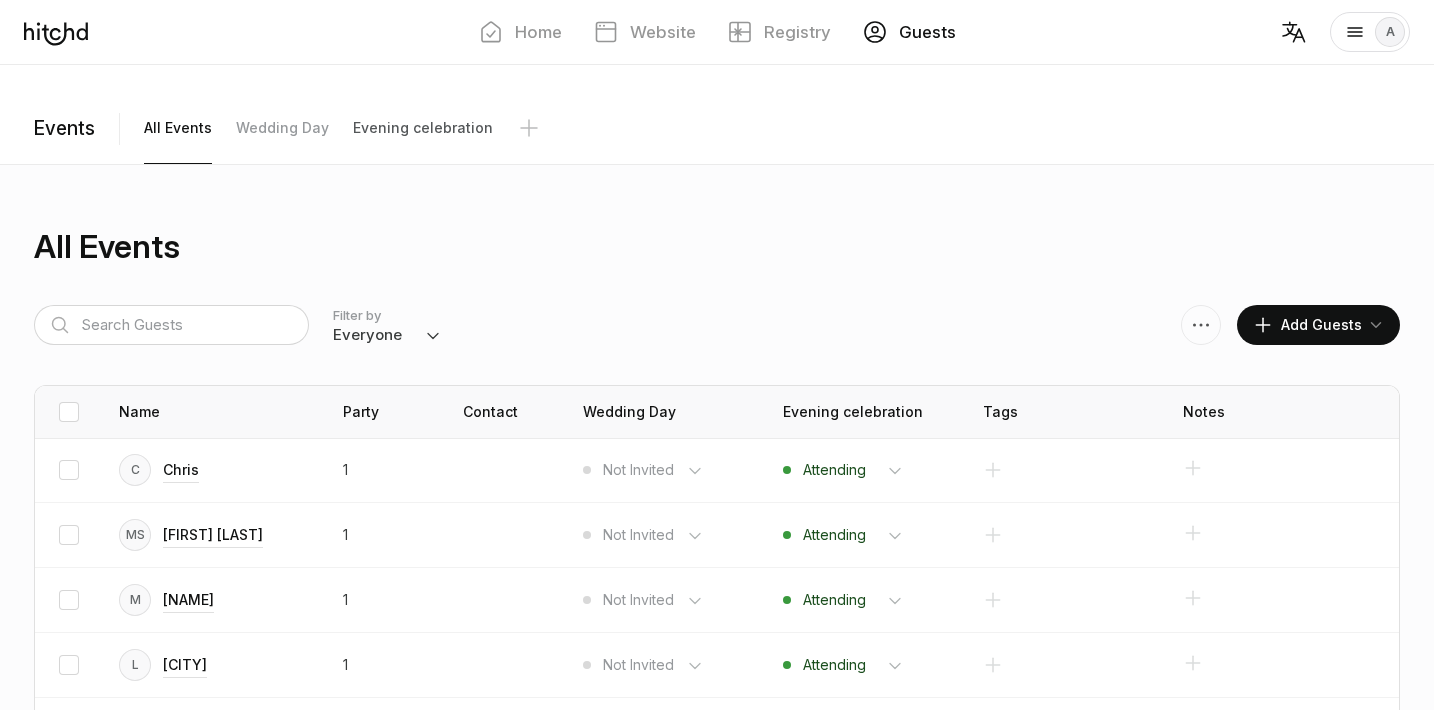 click on "Evening celebration" at bounding box center [178, 128] 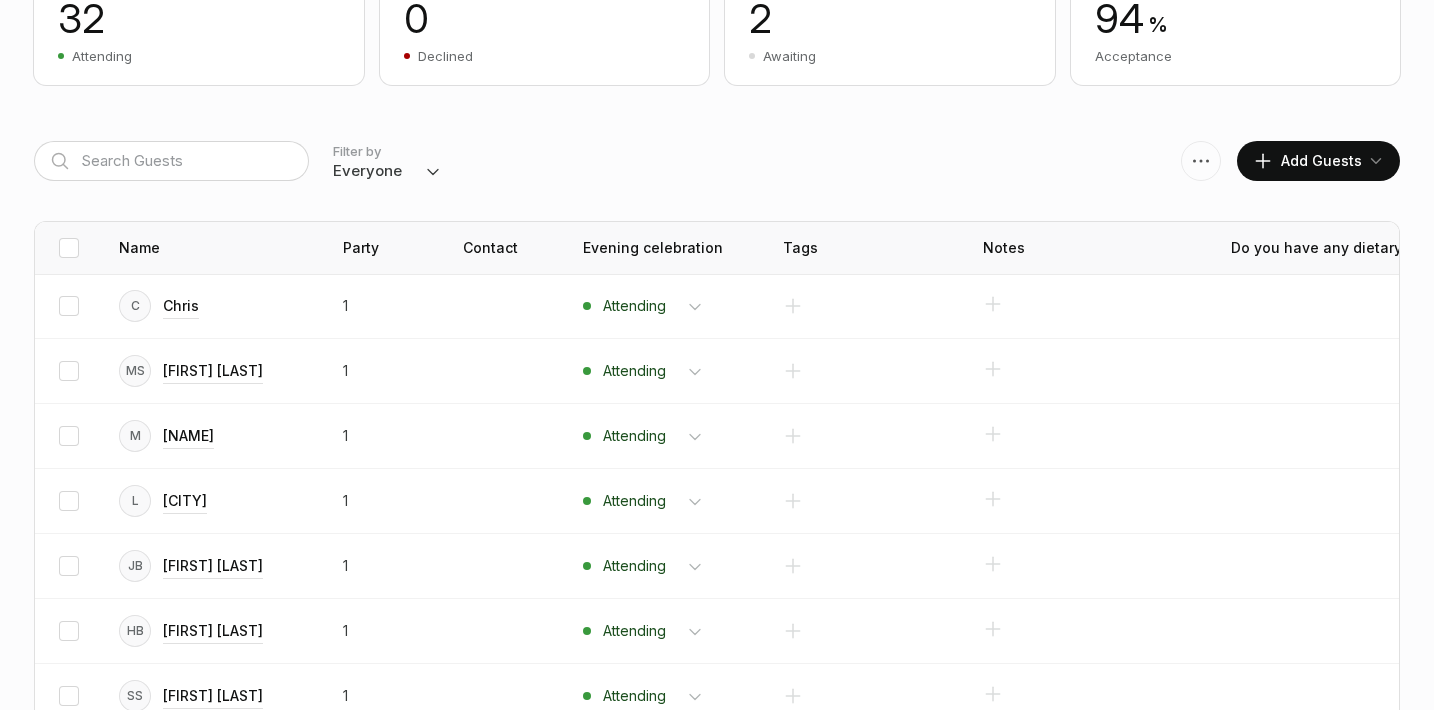 scroll, scrollTop: 398, scrollLeft: 0, axis: vertical 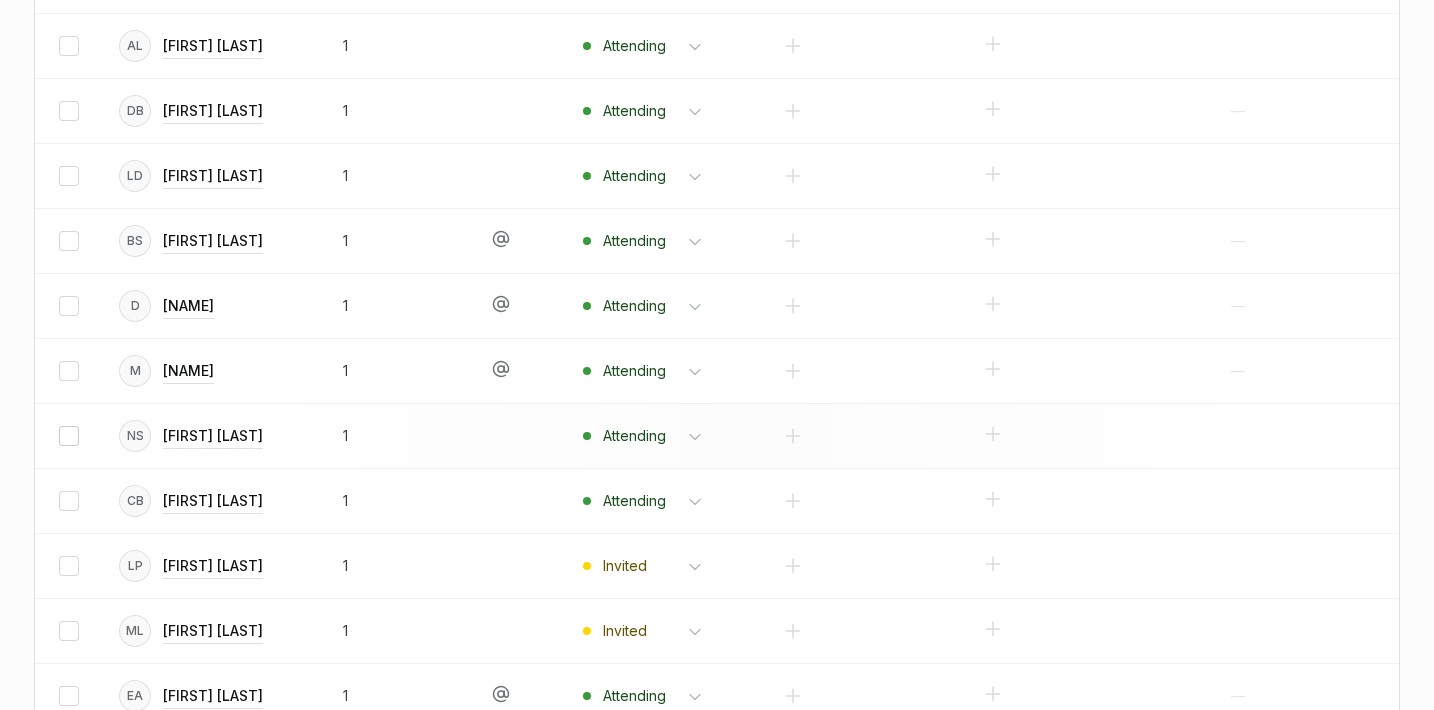click at bounding box center [69, 436] 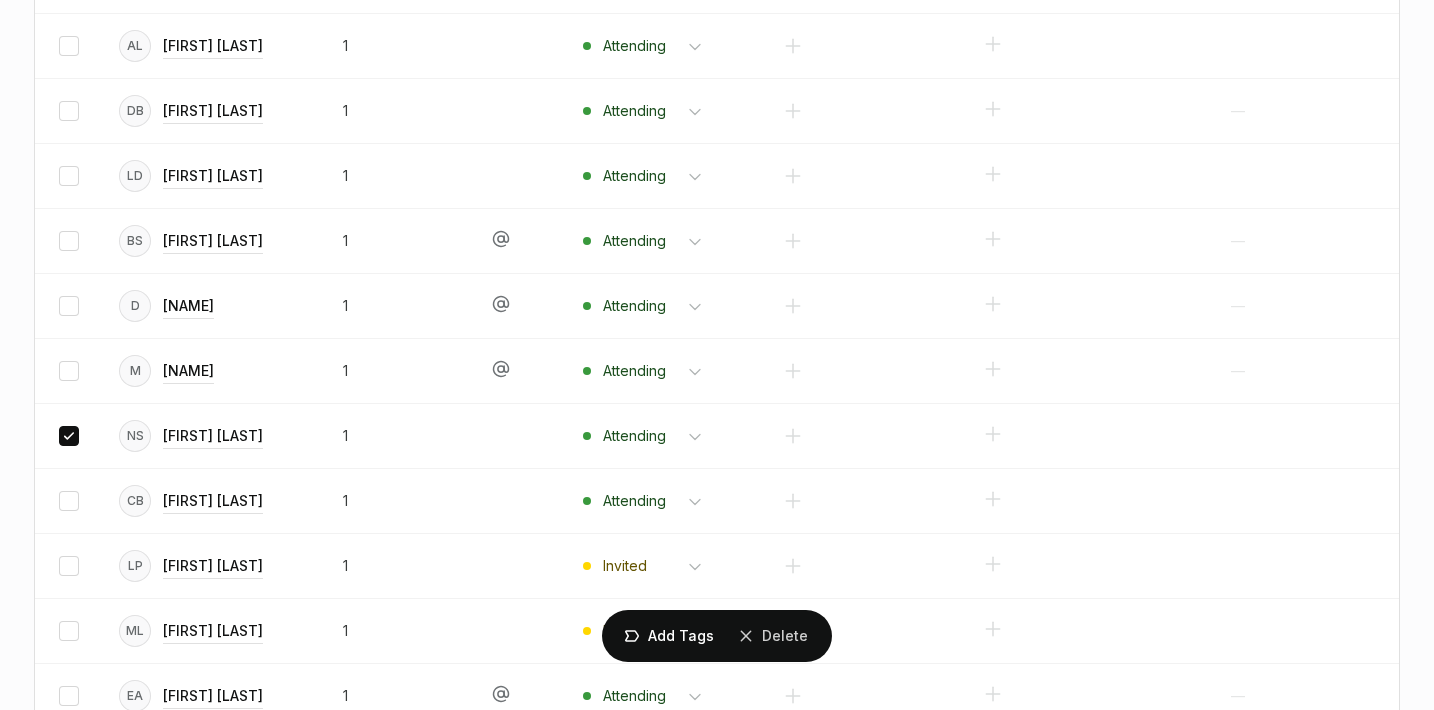 click on "Delete" at bounding box center (0, 0) 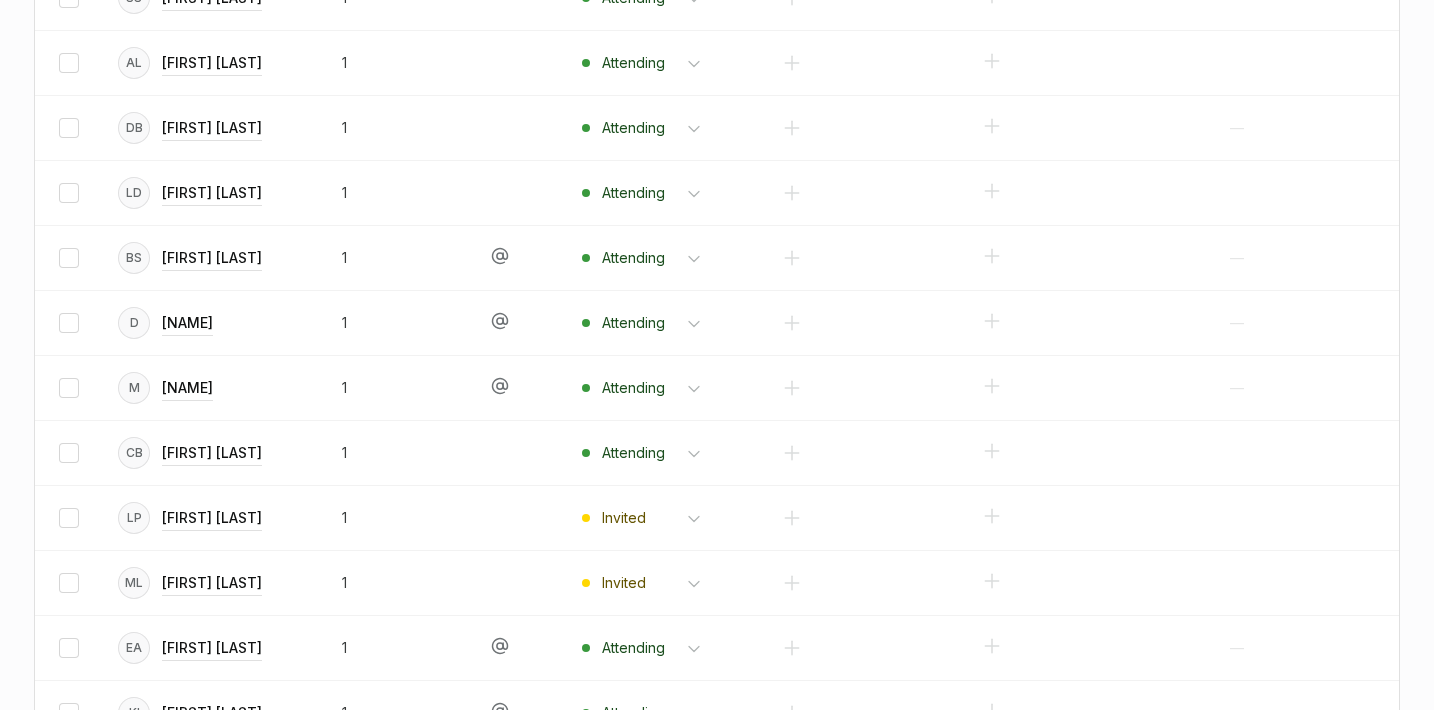 scroll, scrollTop: -8, scrollLeft: 1, axis: both 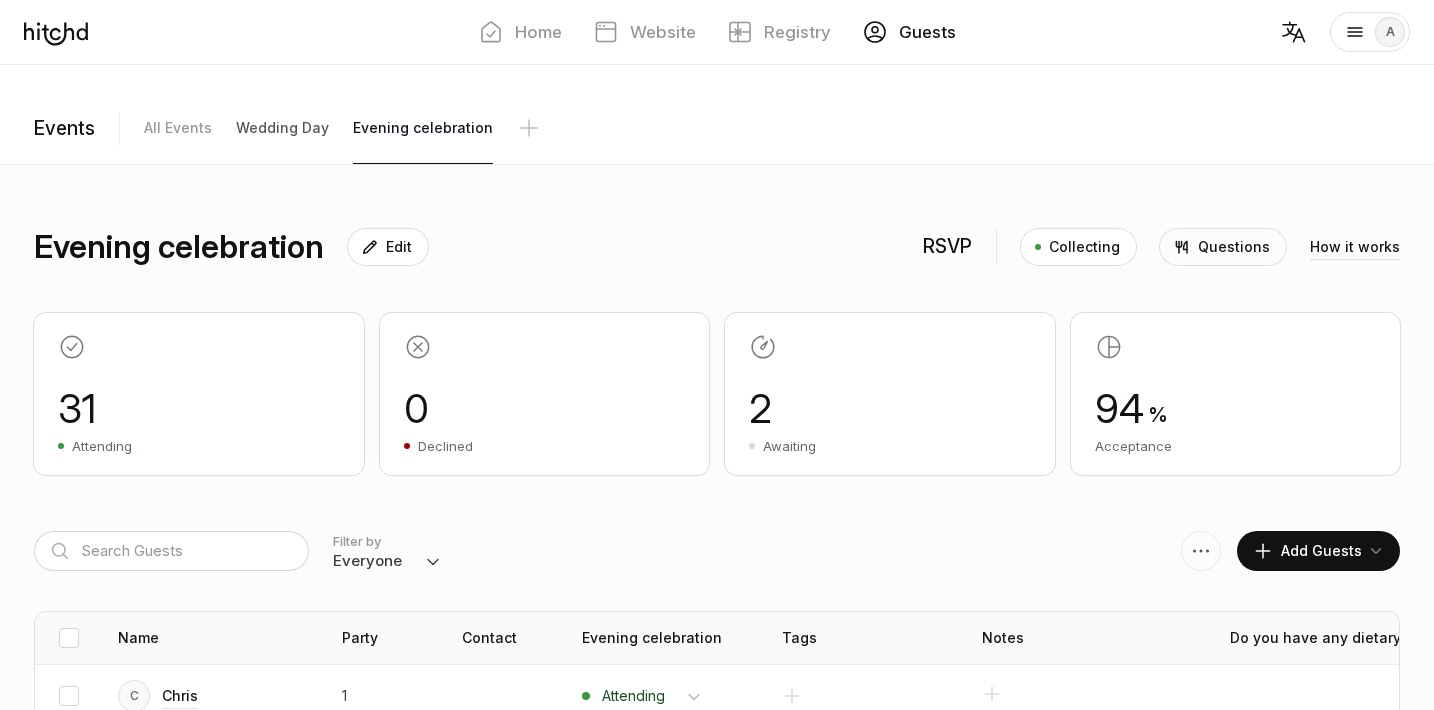 click on "Wedding Day" at bounding box center (178, 128) 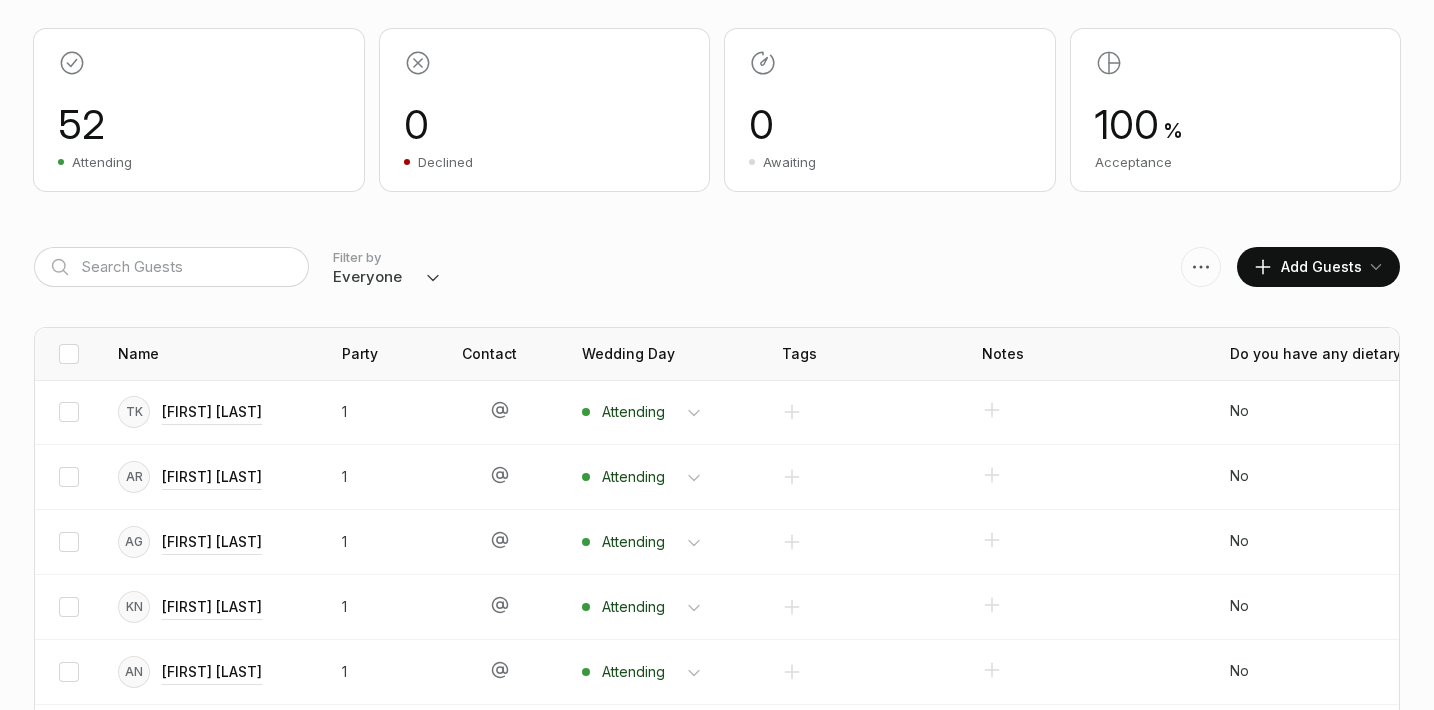 scroll, scrollTop: 285, scrollLeft: 0, axis: vertical 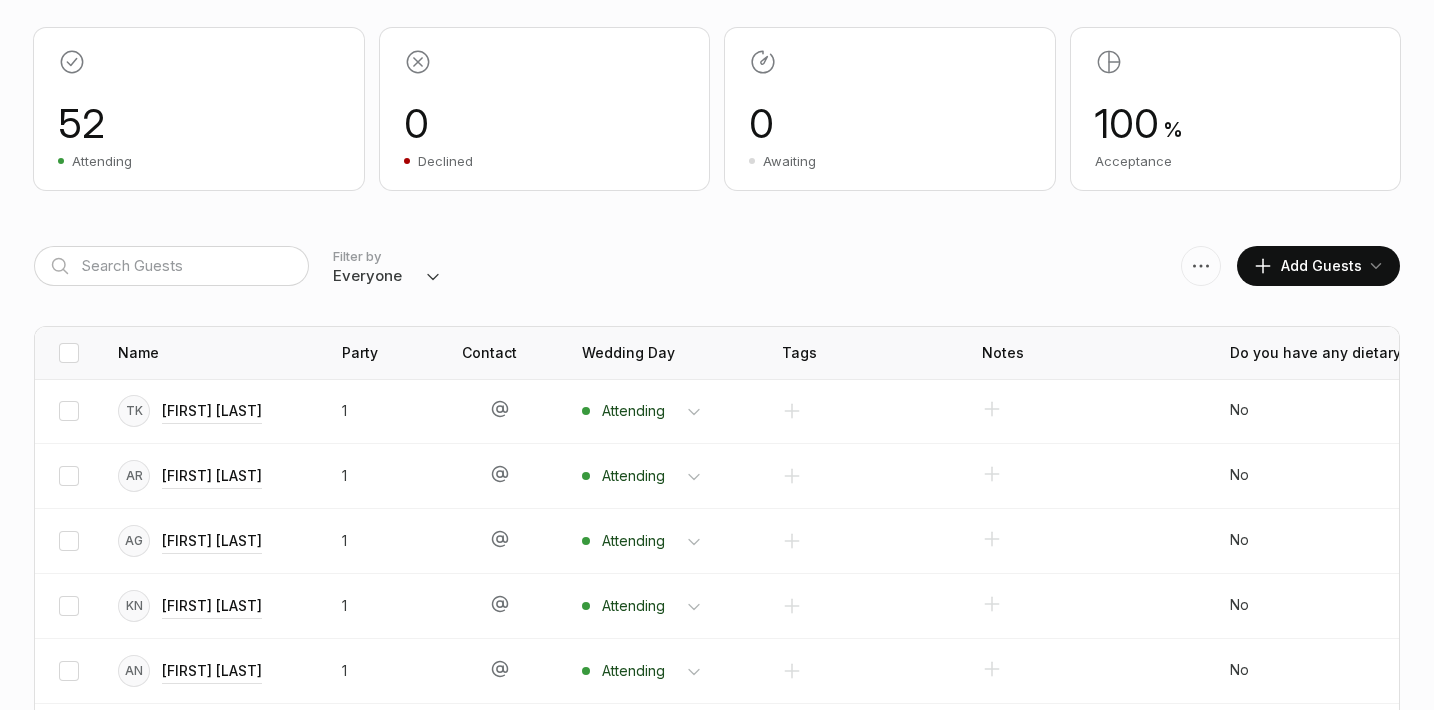 click on "Add Guests" at bounding box center (1307, 266) 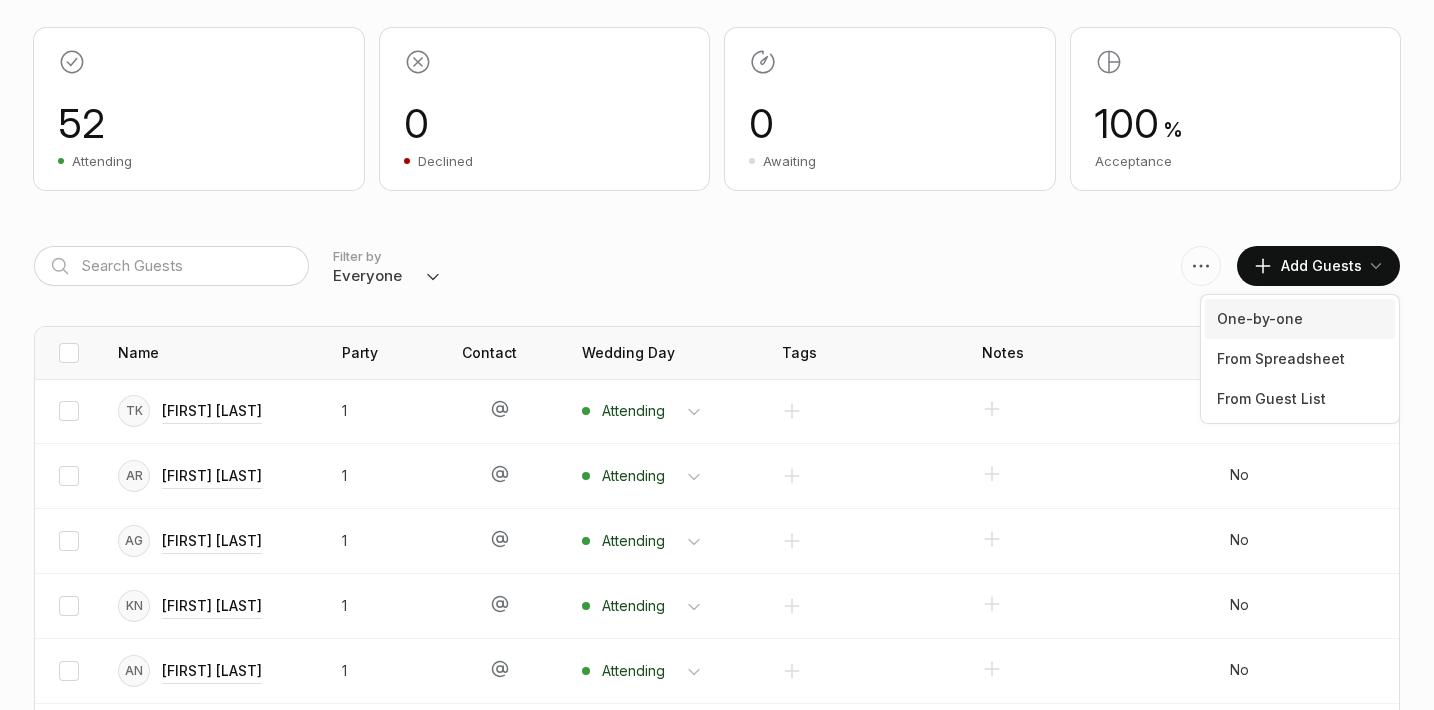 click on "One-by-one" at bounding box center (1300, 319) 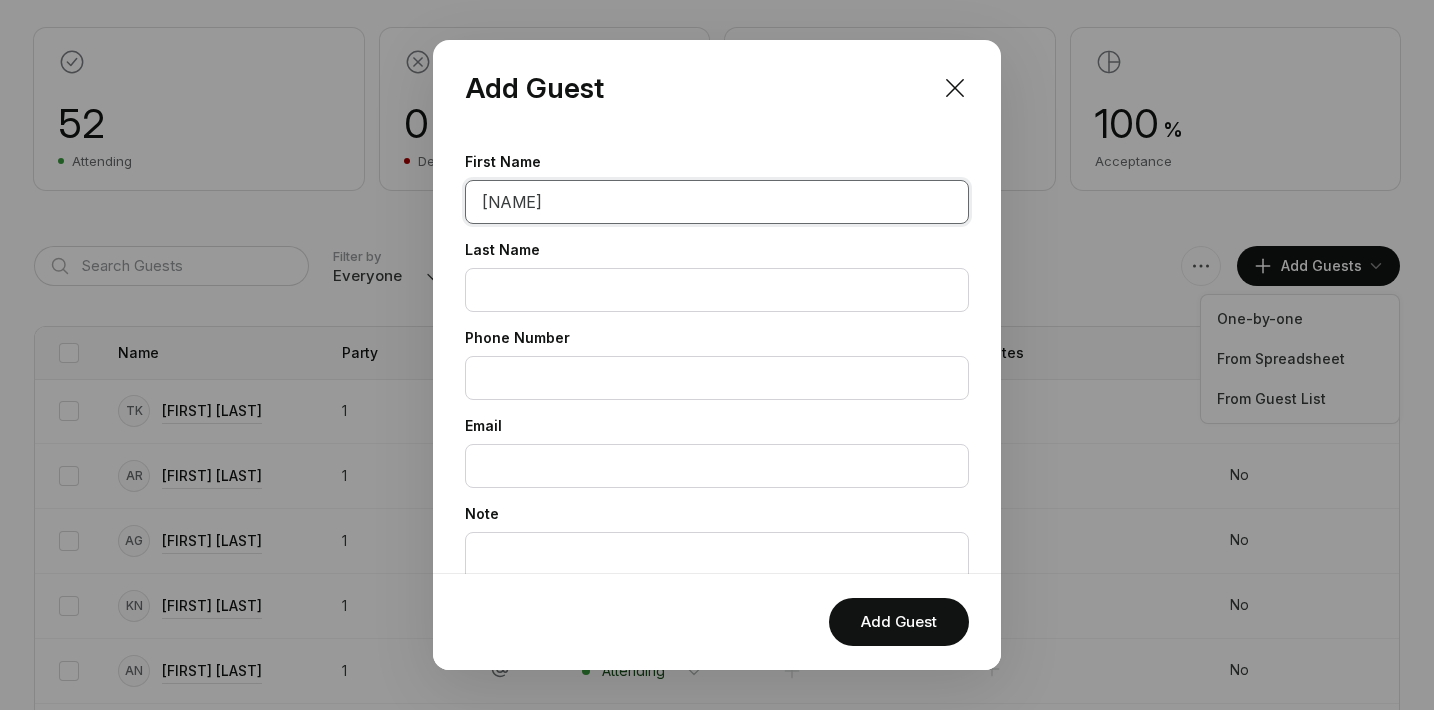type on "[NAME]" 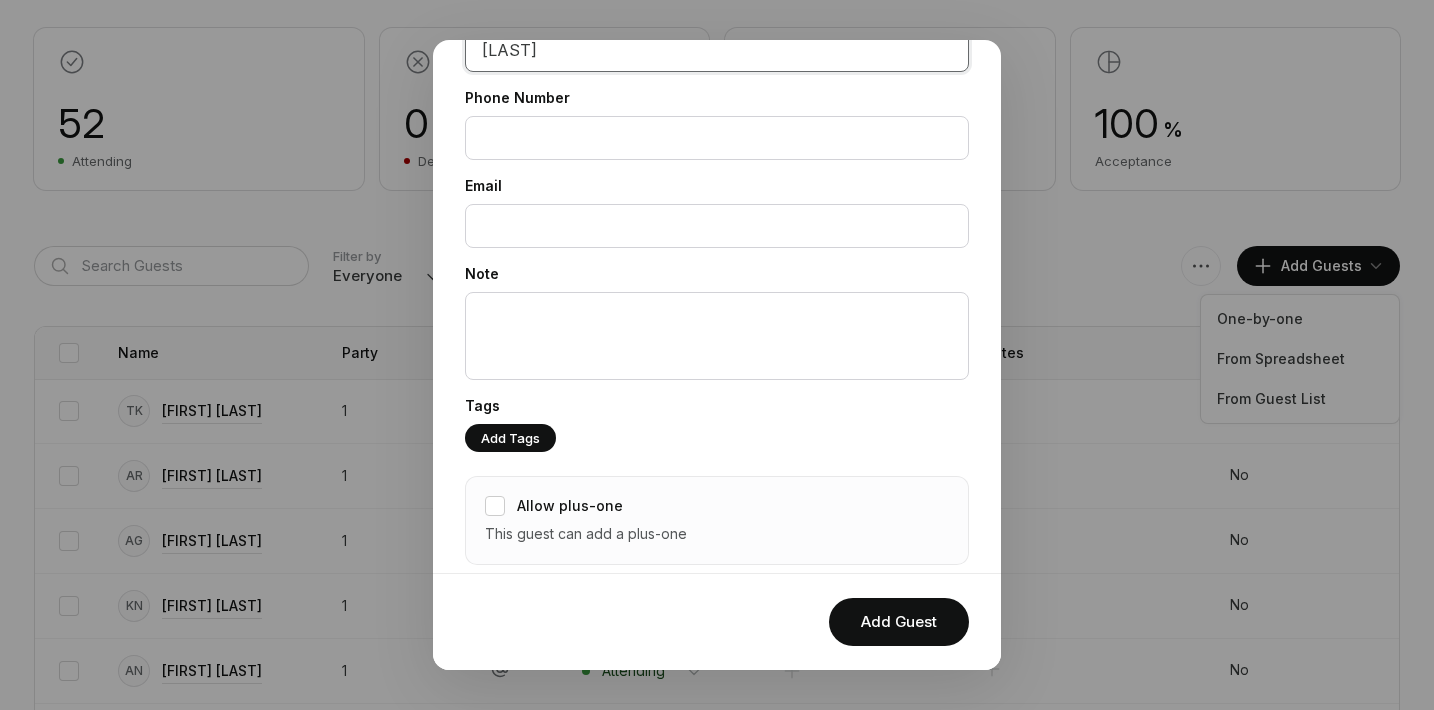 scroll, scrollTop: 239, scrollLeft: 0, axis: vertical 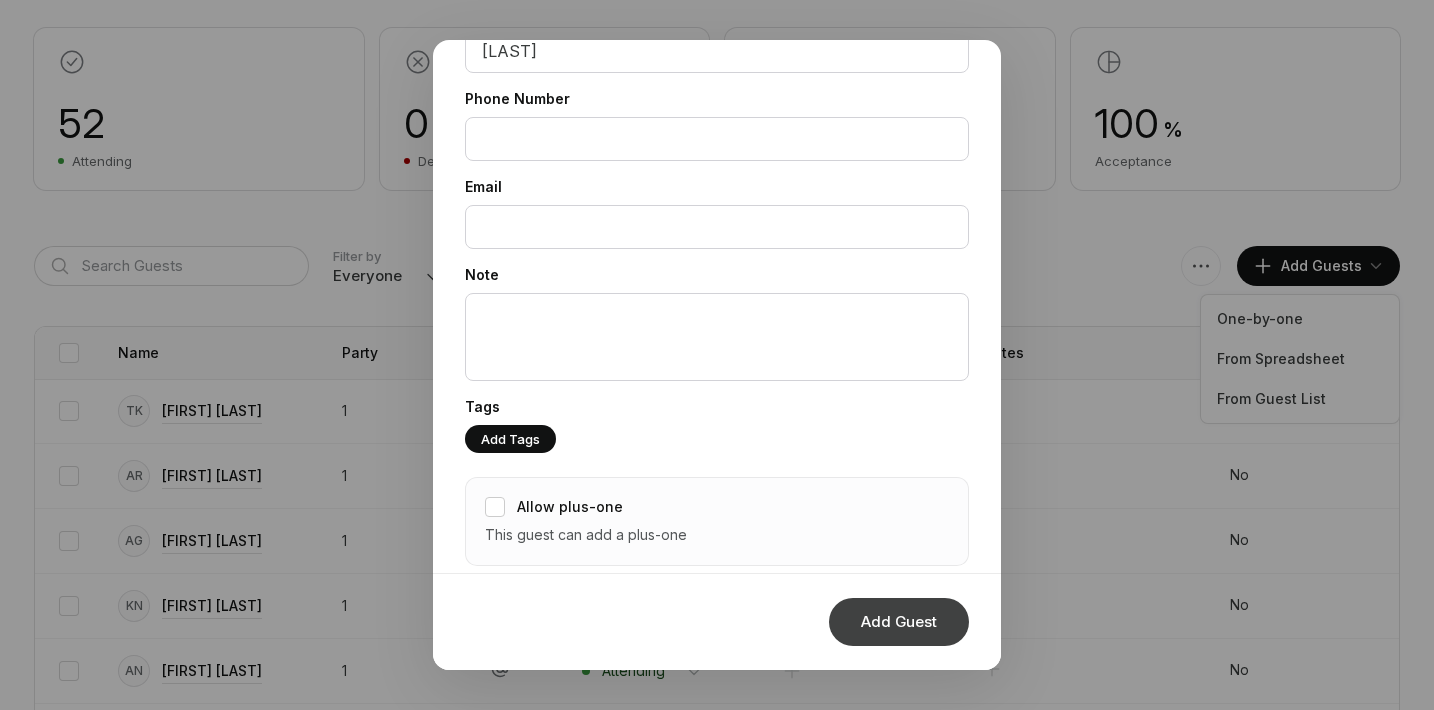 click on "Add Guest" at bounding box center [899, 622] 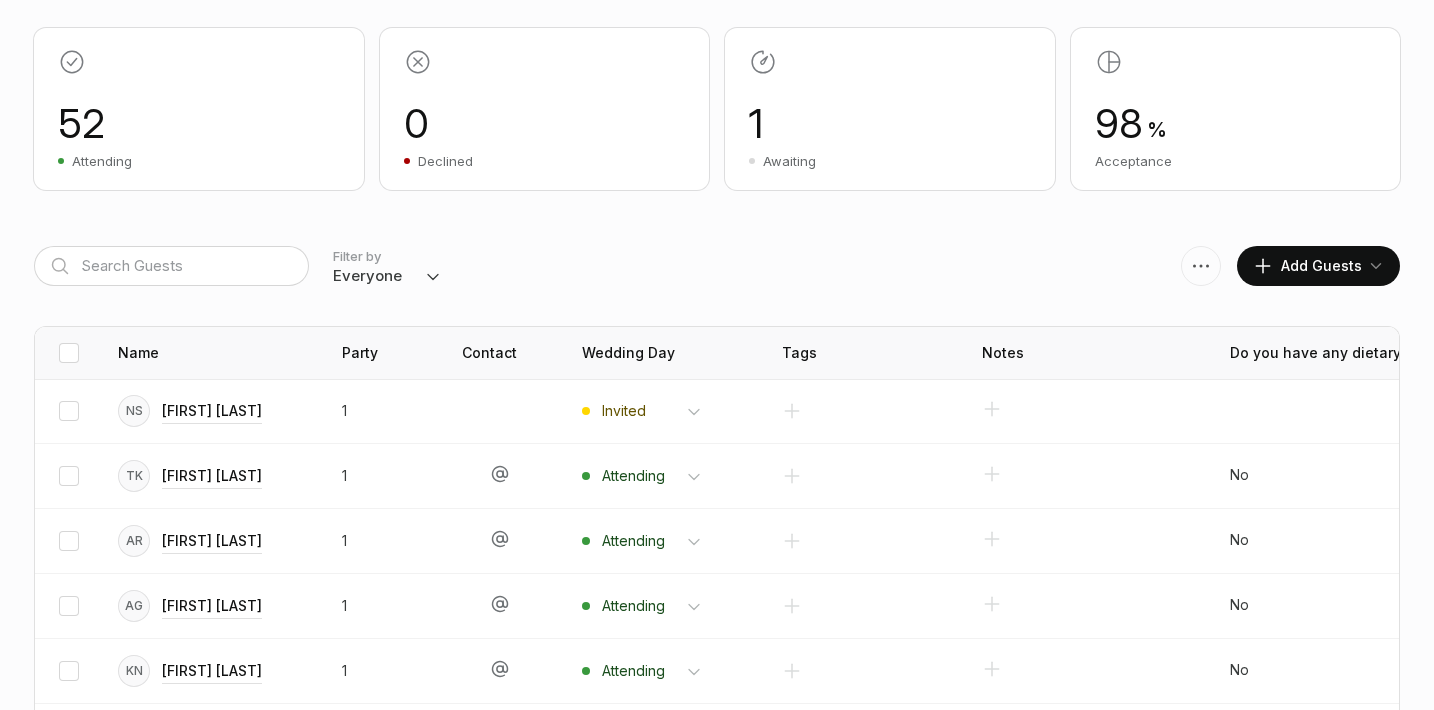 scroll, scrollTop: 381, scrollLeft: 0, axis: vertical 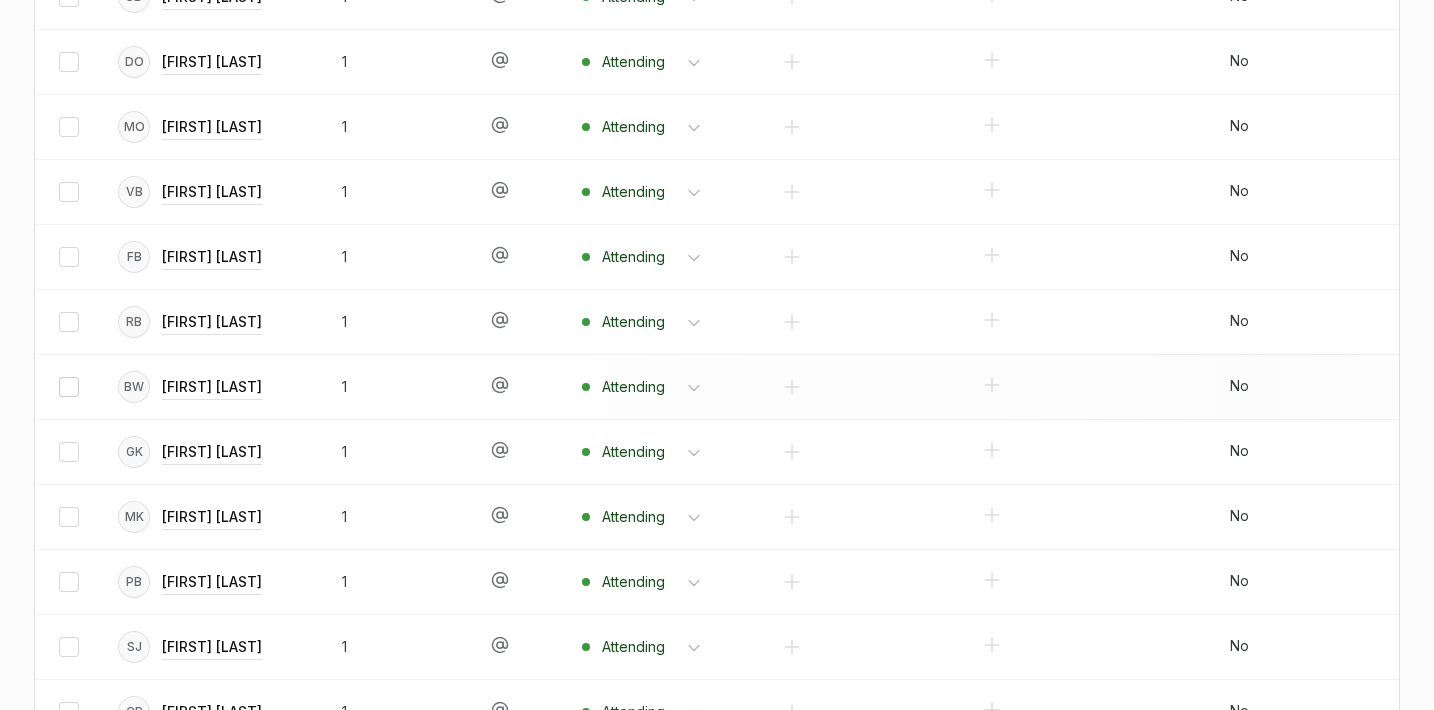 click at bounding box center [69, 387] 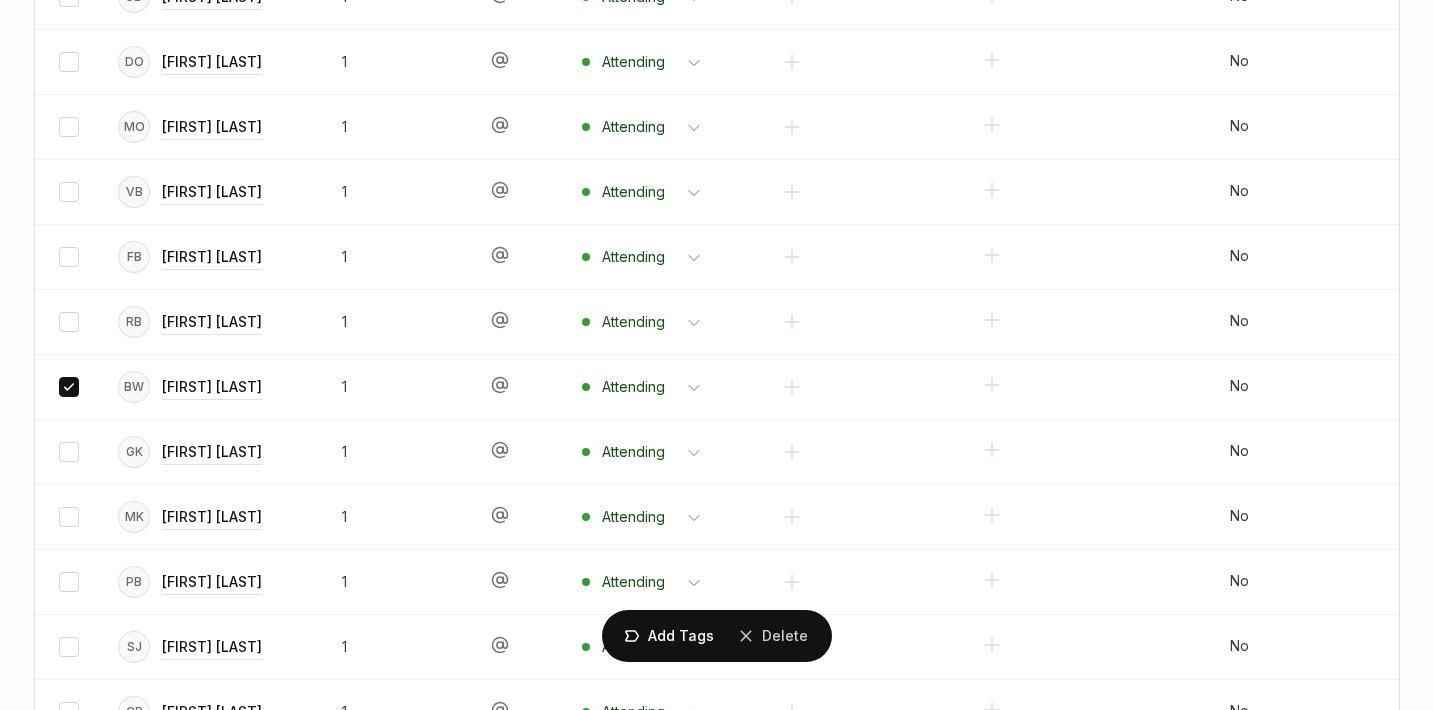 click on "Delete" at bounding box center [0, 0] 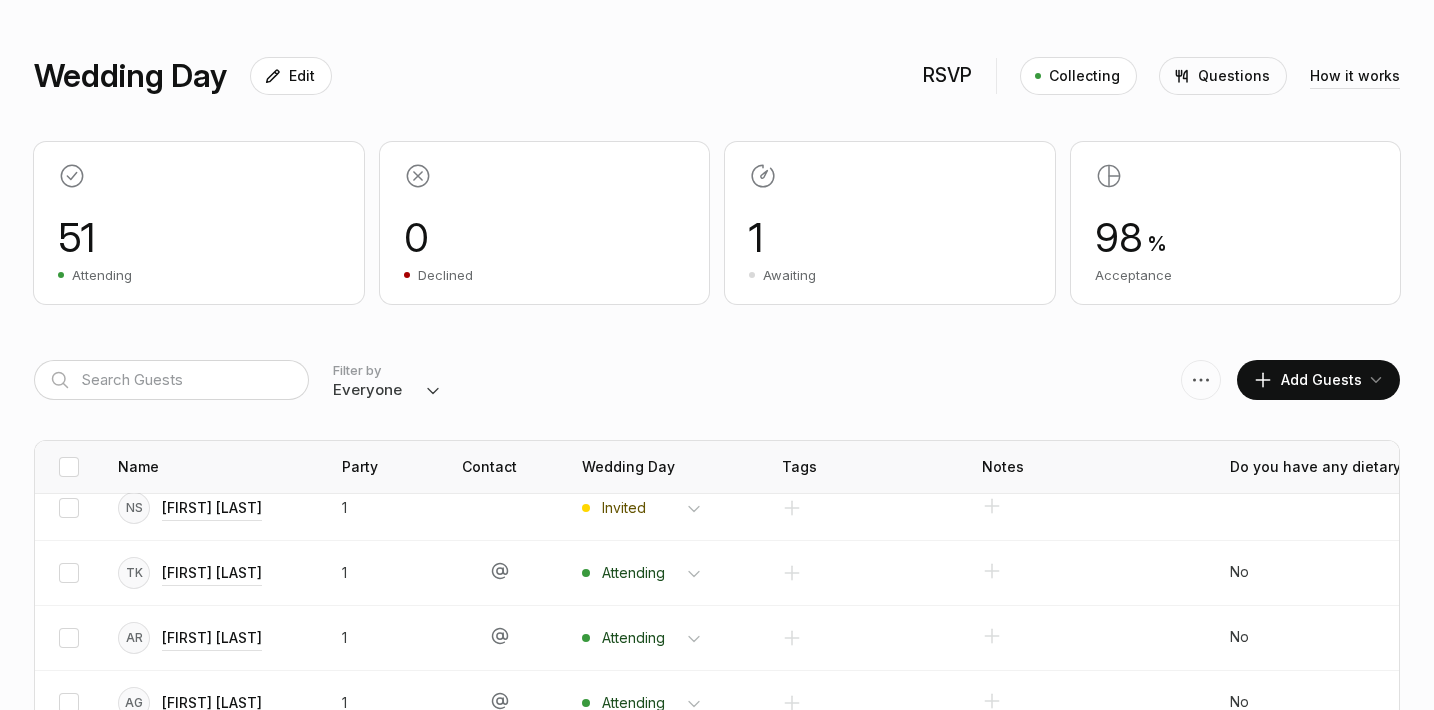 scroll, scrollTop: 133, scrollLeft: 0, axis: vertical 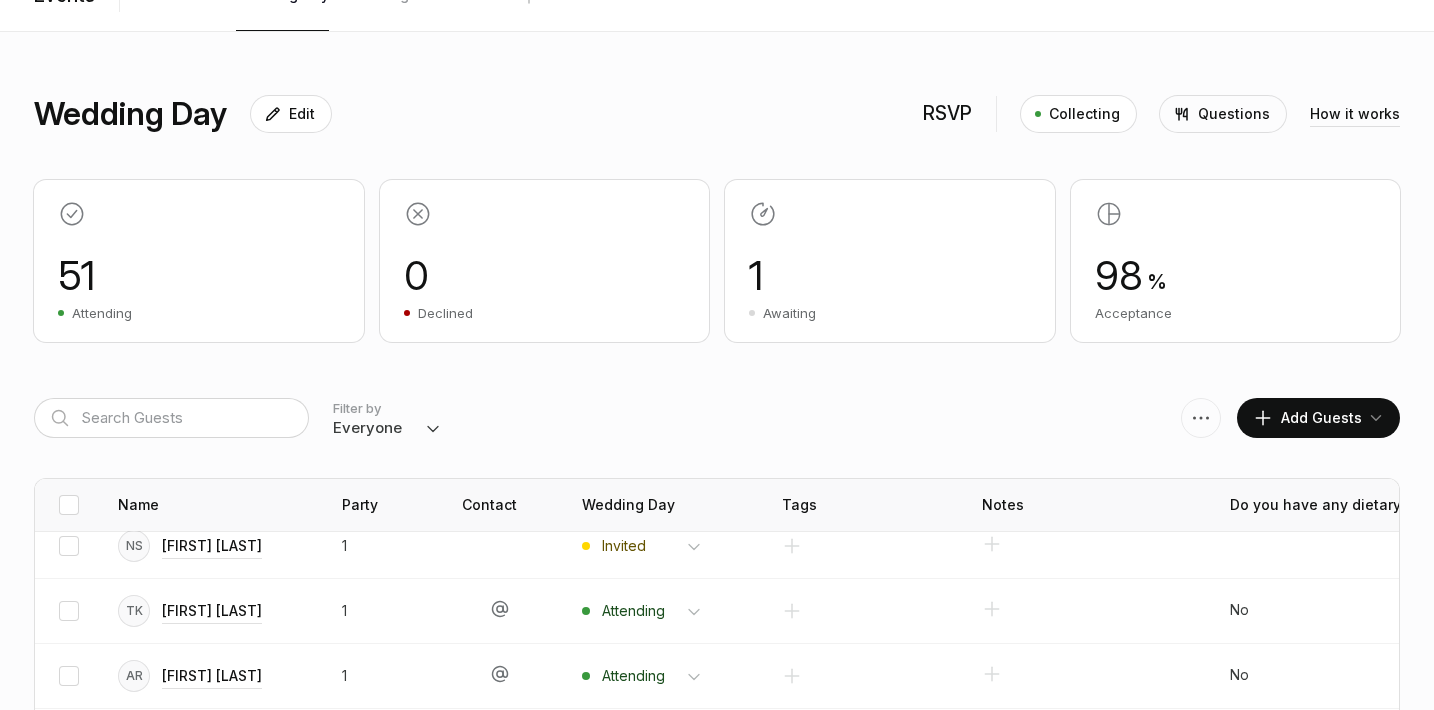 click on "Questions" at bounding box center [1234, 114] 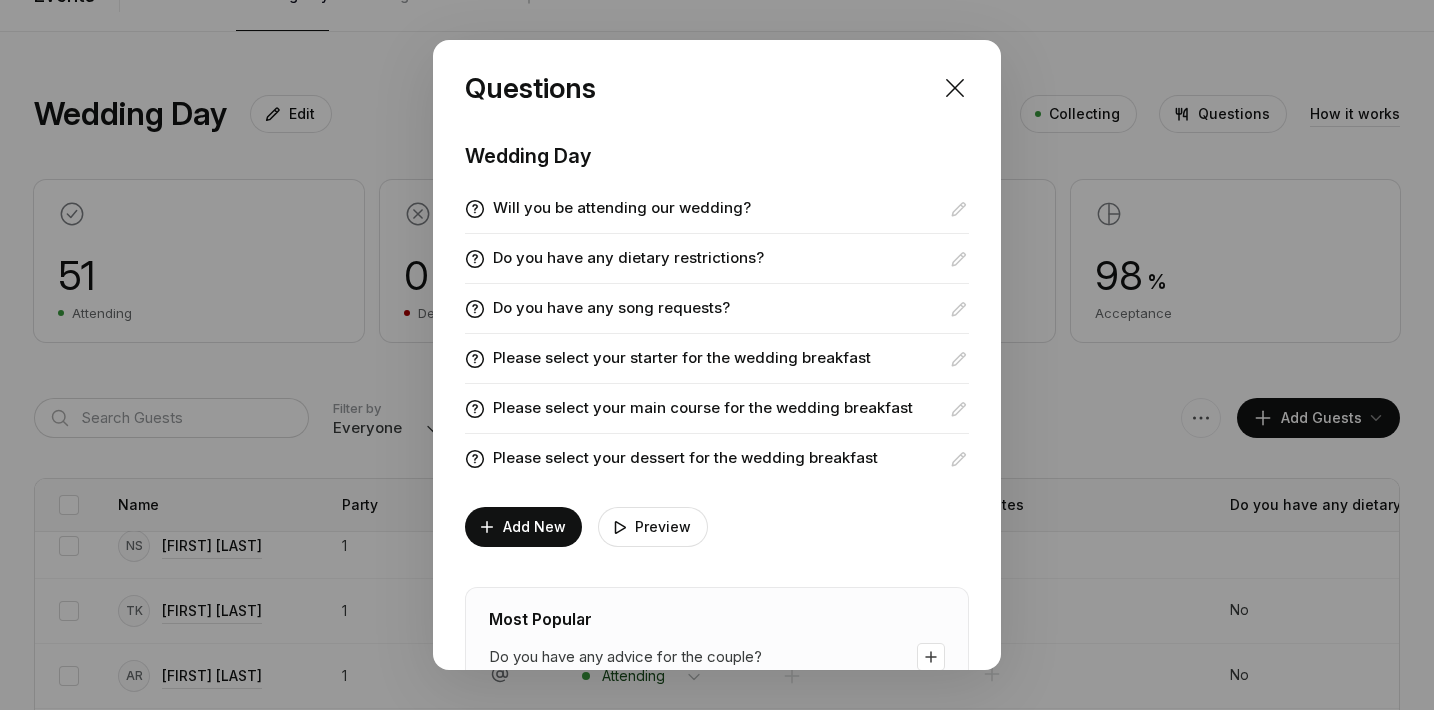 scroll, scrollTop: 0, scrollLeft: 0, axis: both 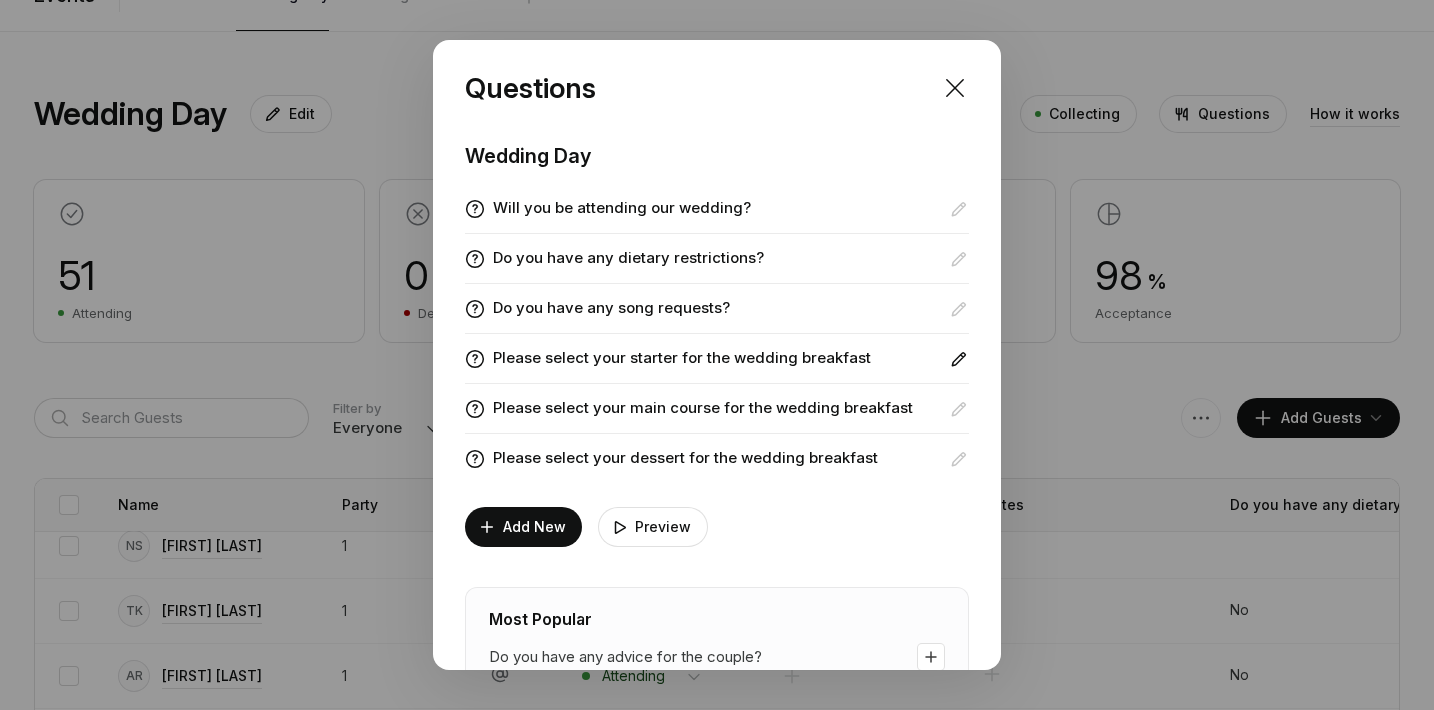 click at bounding box center [959, 209] 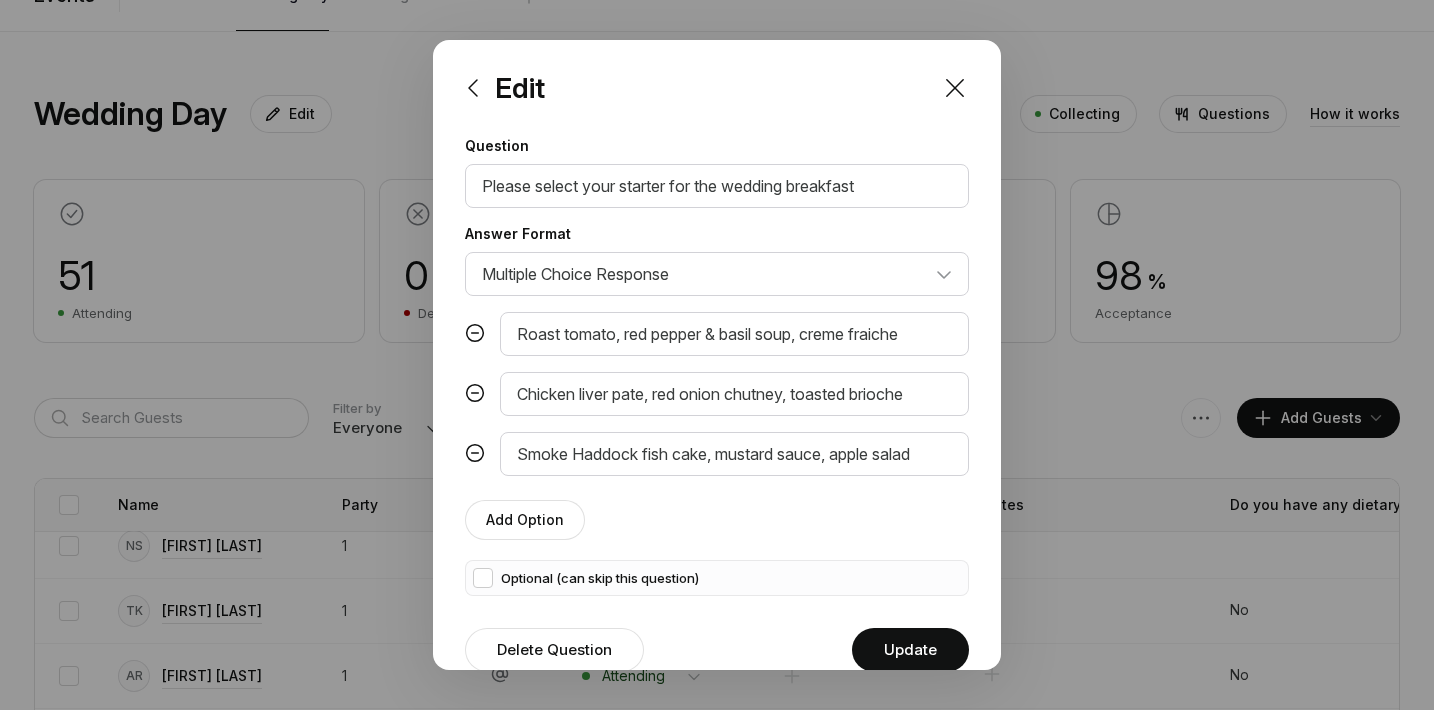 scroll, scrollTop: 0, scrollLeft: 0, axis: both 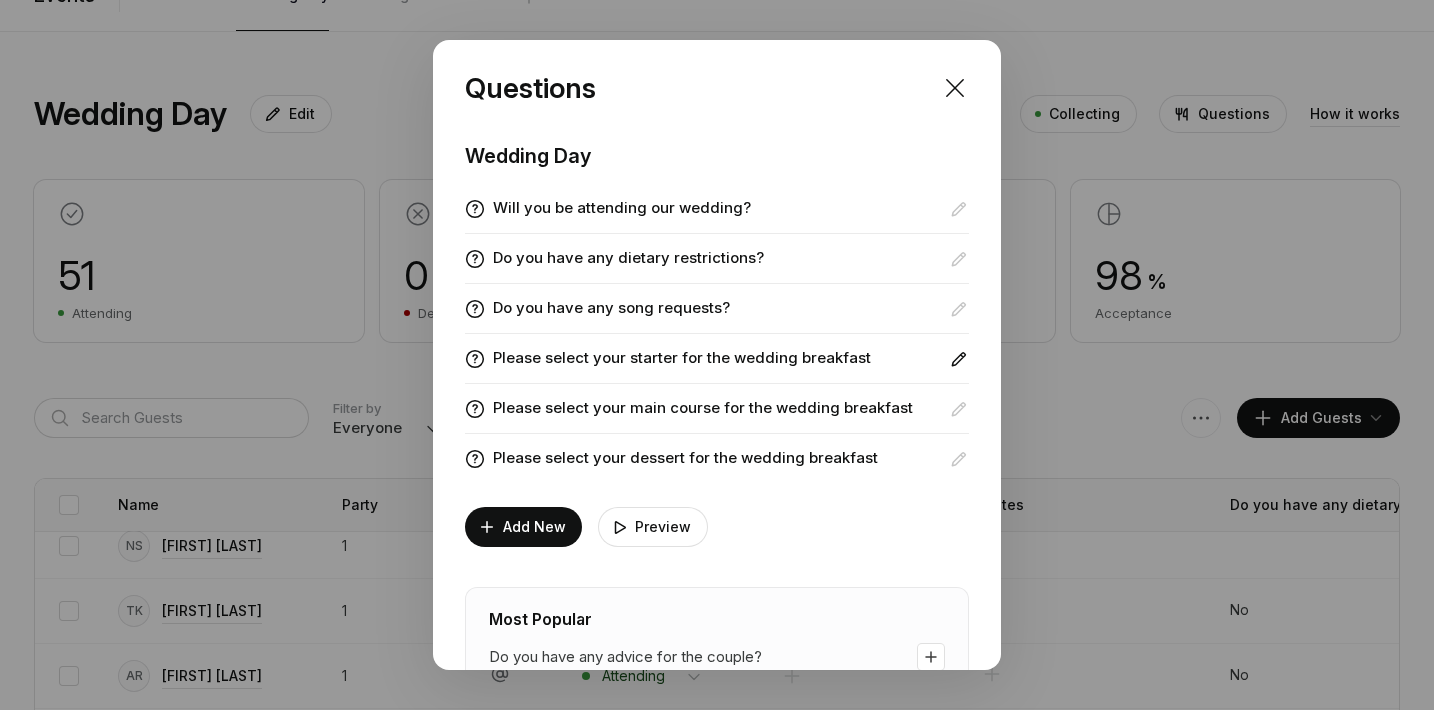 click at bounding box center [959, 209] 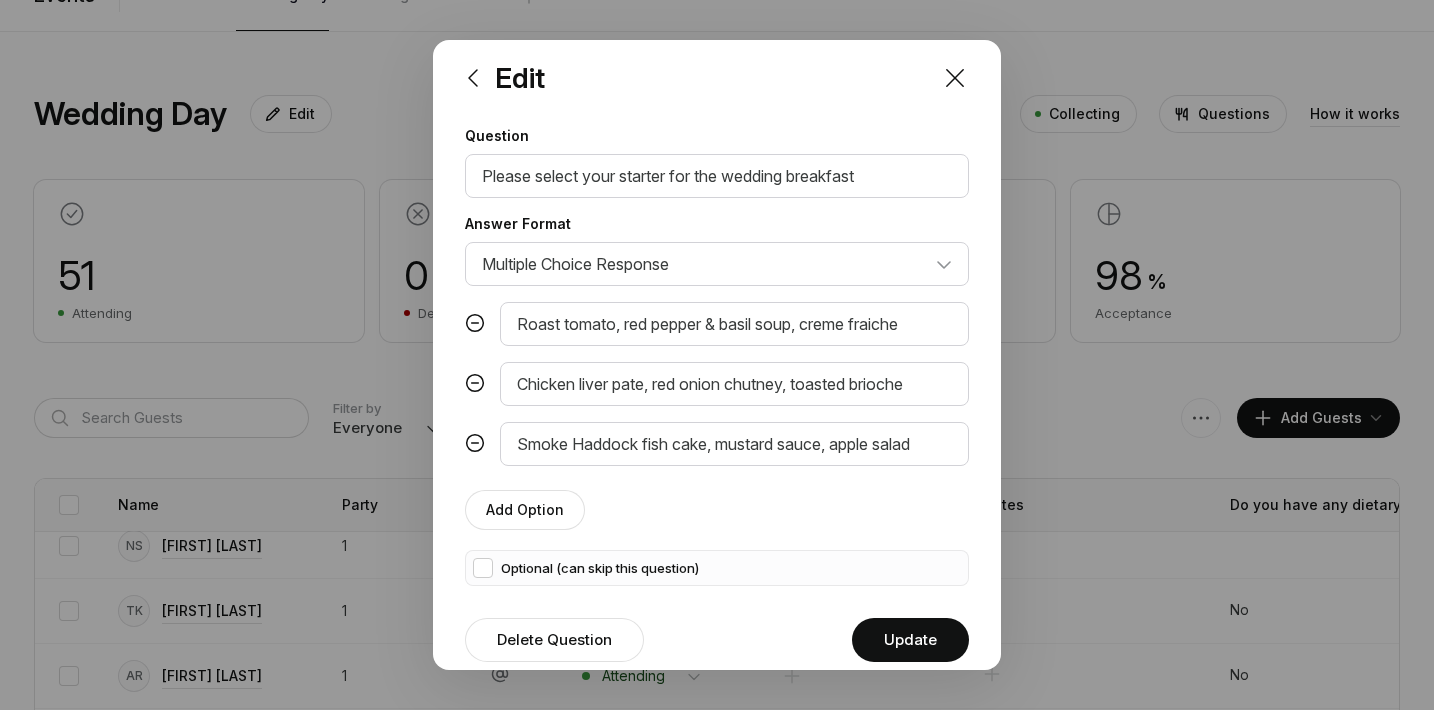 scroll, scrollTop: 1, scrollLeft: 0, axis: vertical 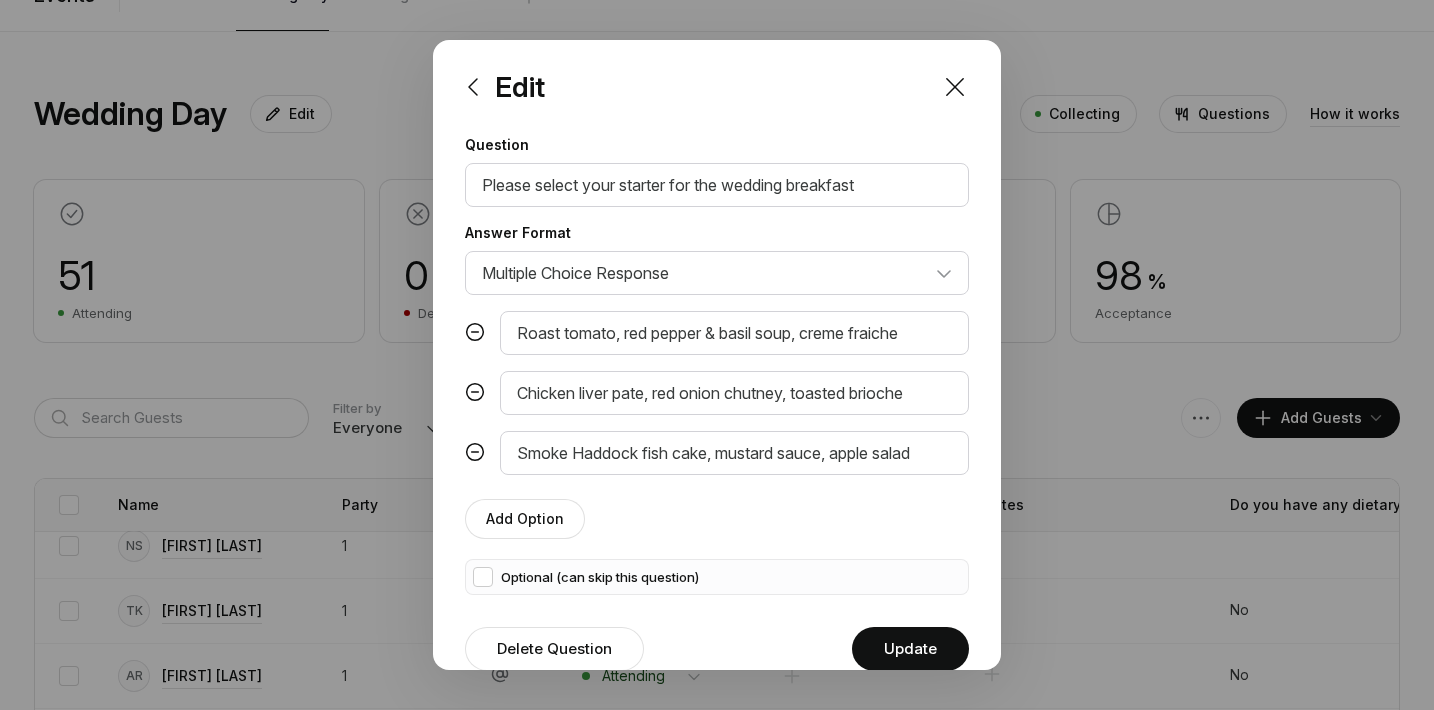 click at bounding box center (473, 87) 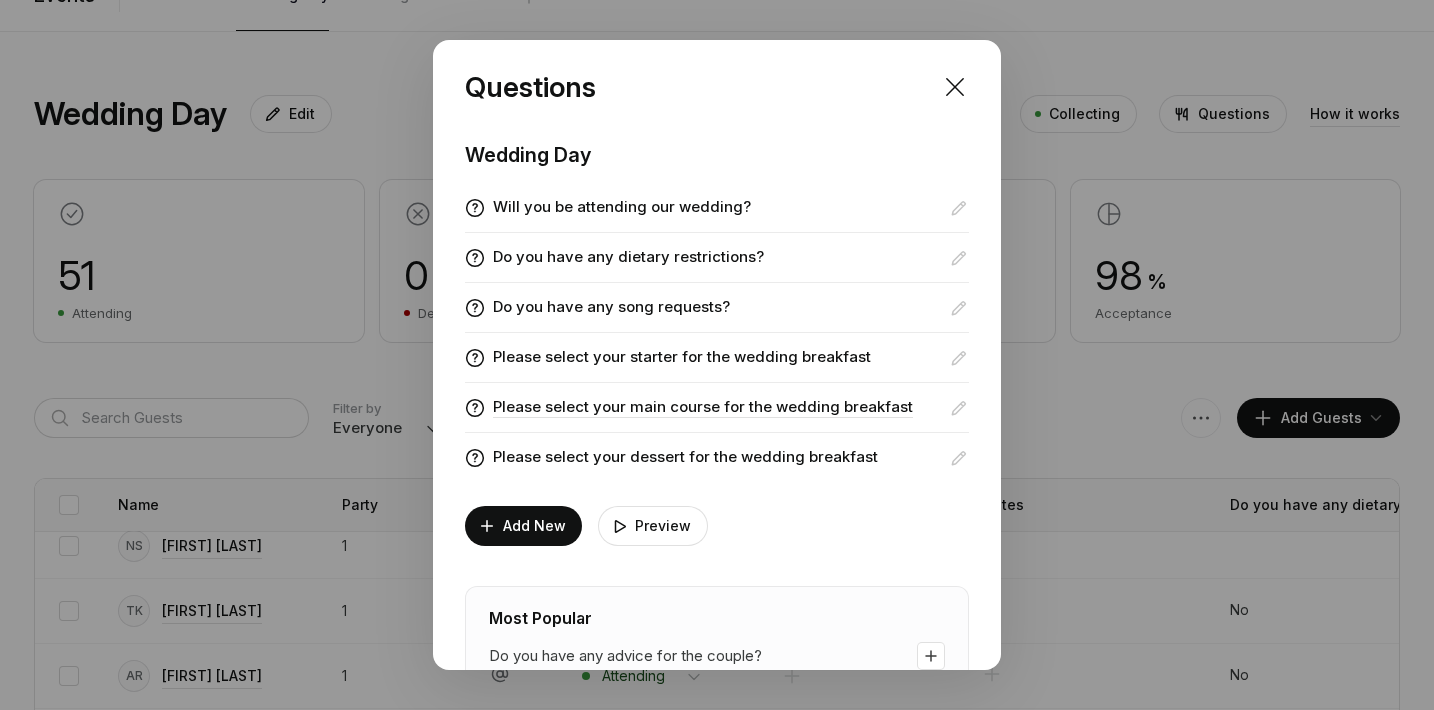 click on "Please select your main course for the wedding breakfast" at bounding box center [622, 207] 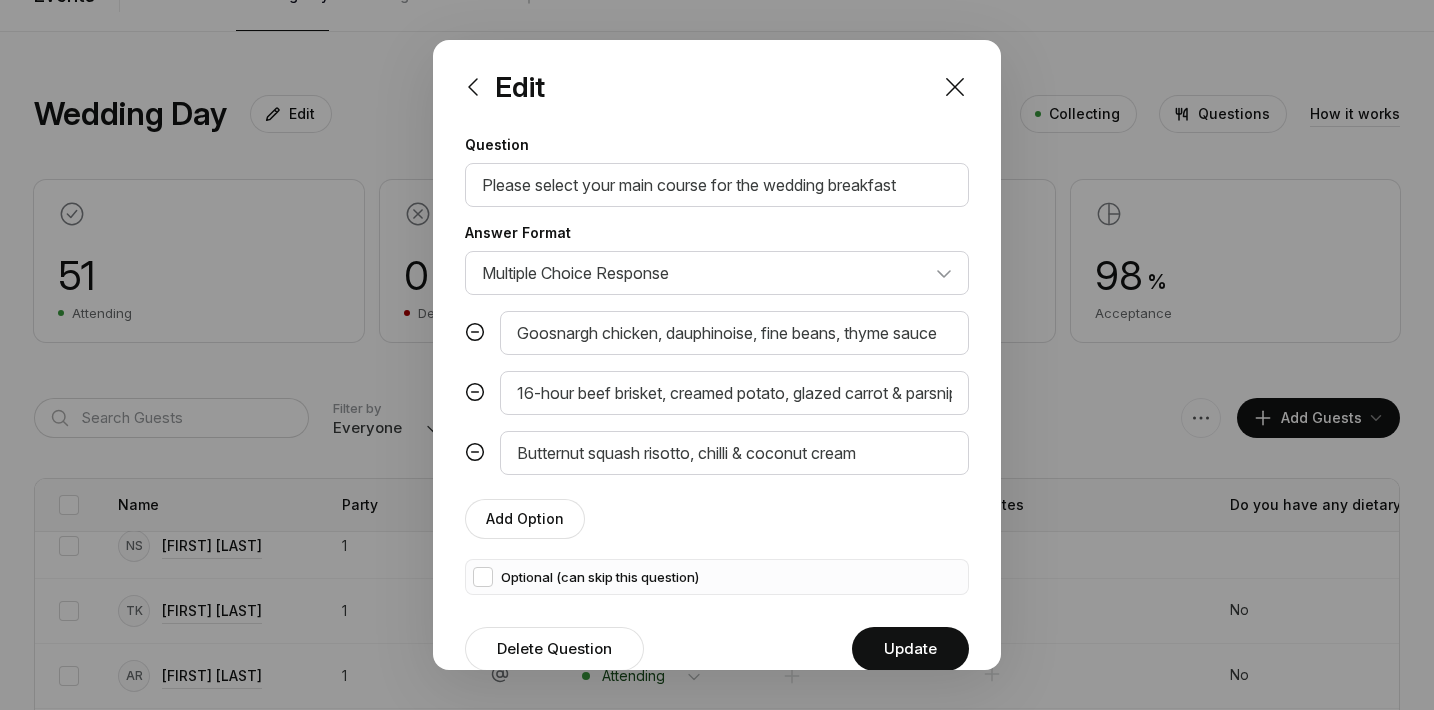 click at bounding box center [473, 87] 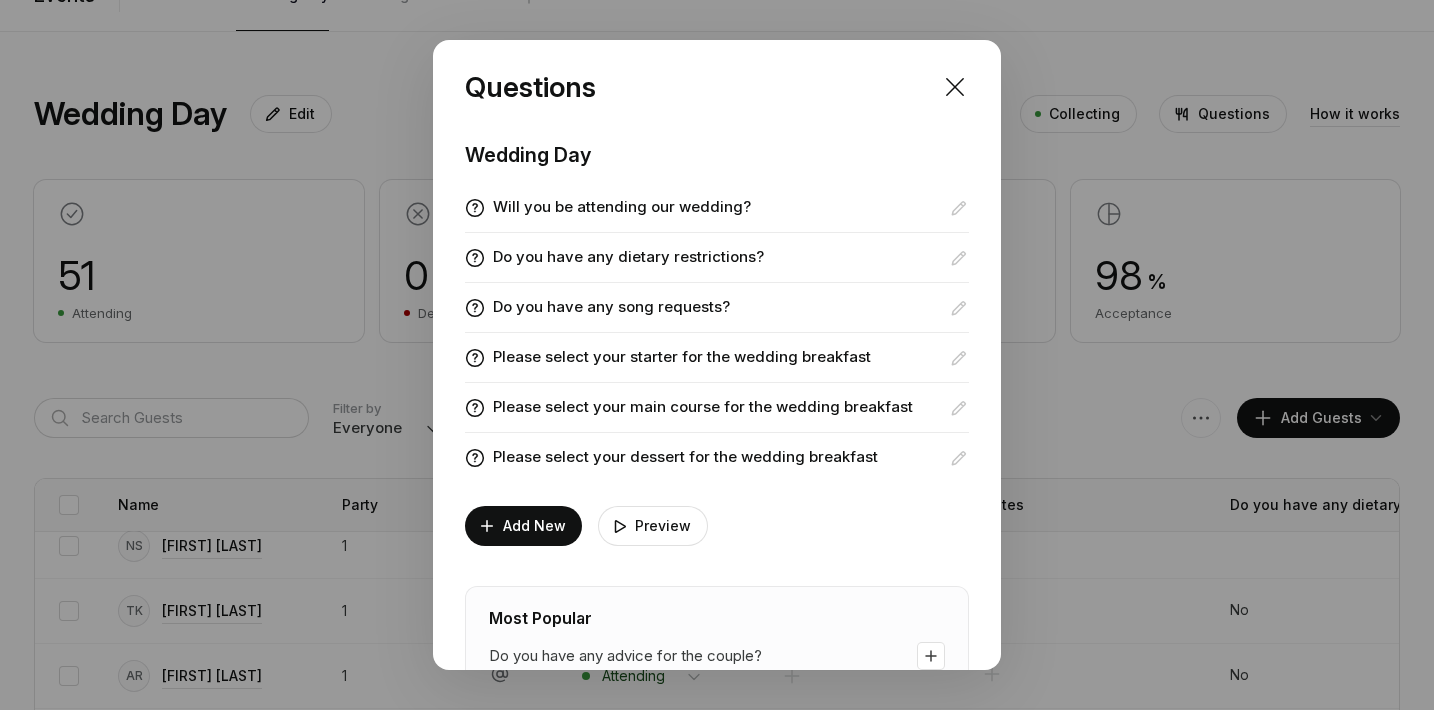 click on "Please select your starter for the wedding breakfast" at bounding box center [717, 357] 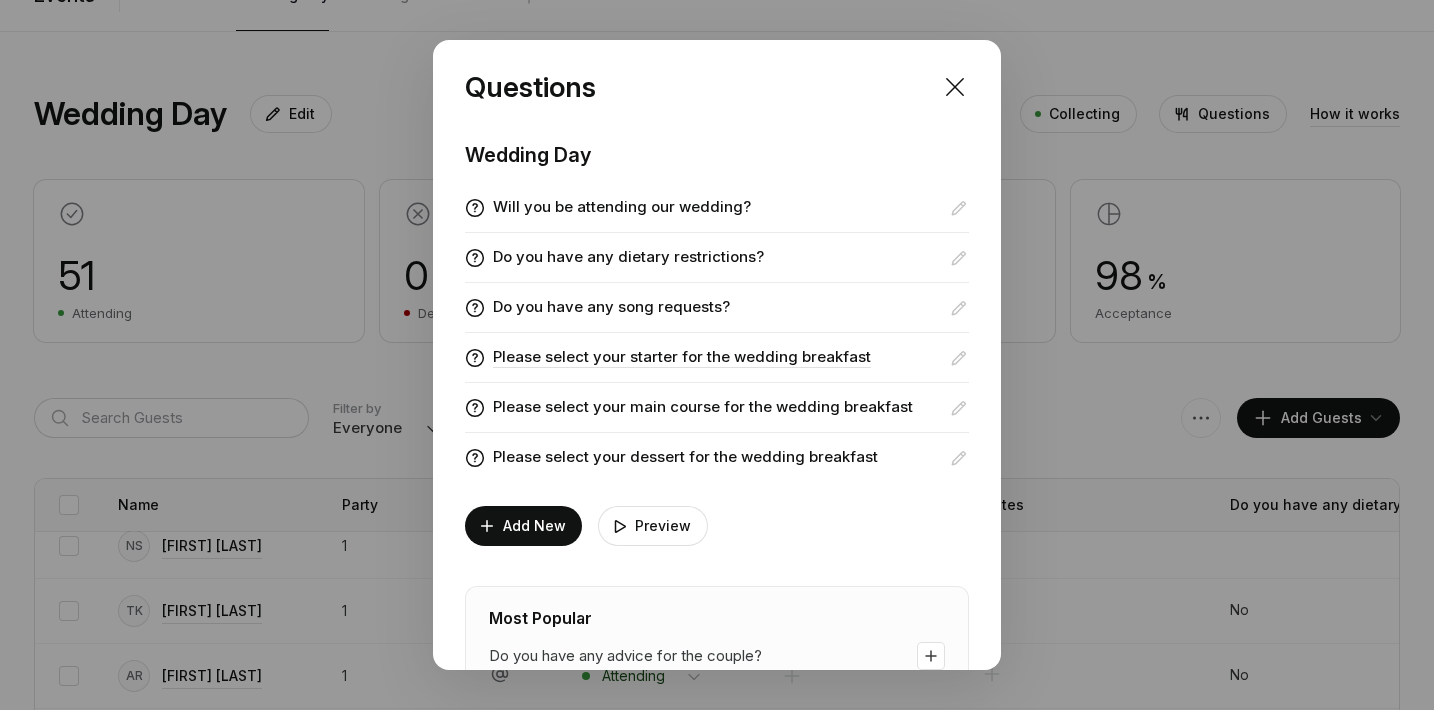 click on "Please select your starter for the wedding breakfast" at bounding box center (622, 207) 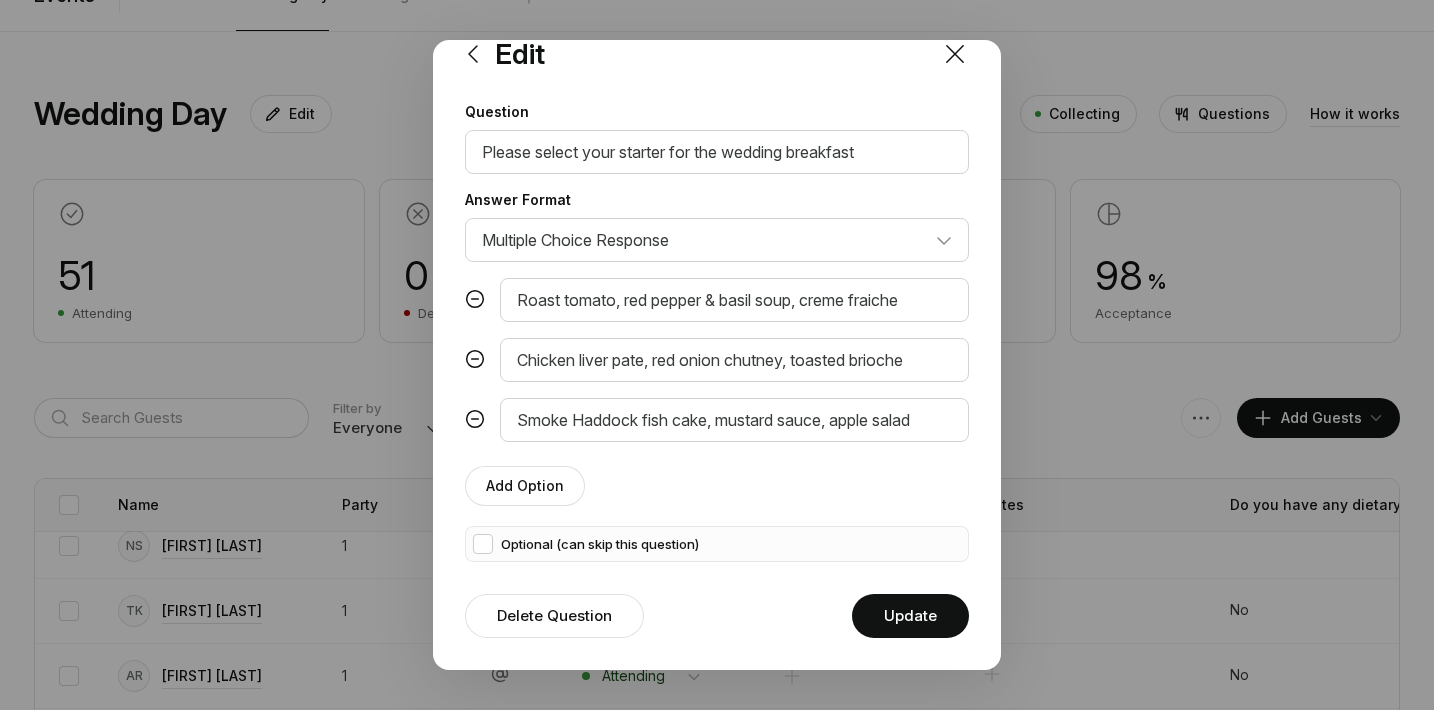 scroll, scrollTop: 34, scrollLeft: 0, axis: vertical 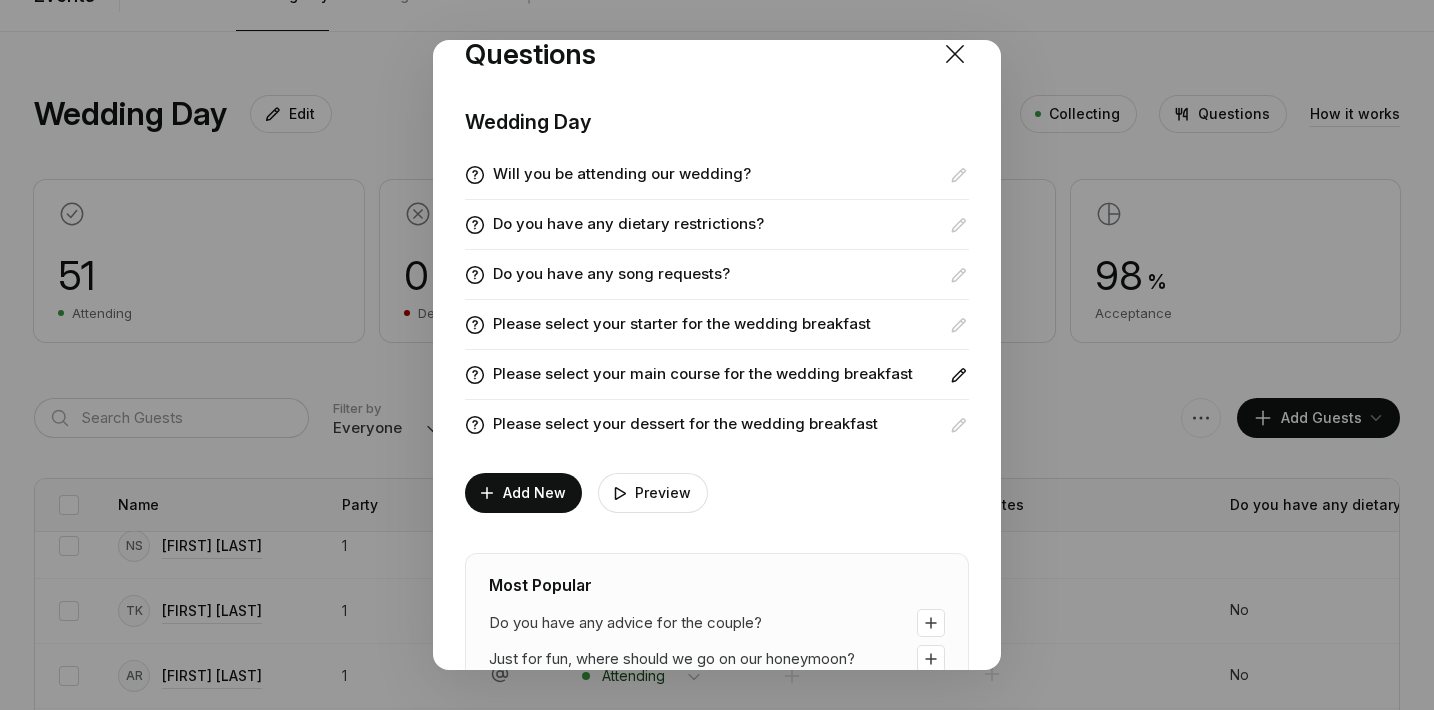 click at bounding box center (959, 175) 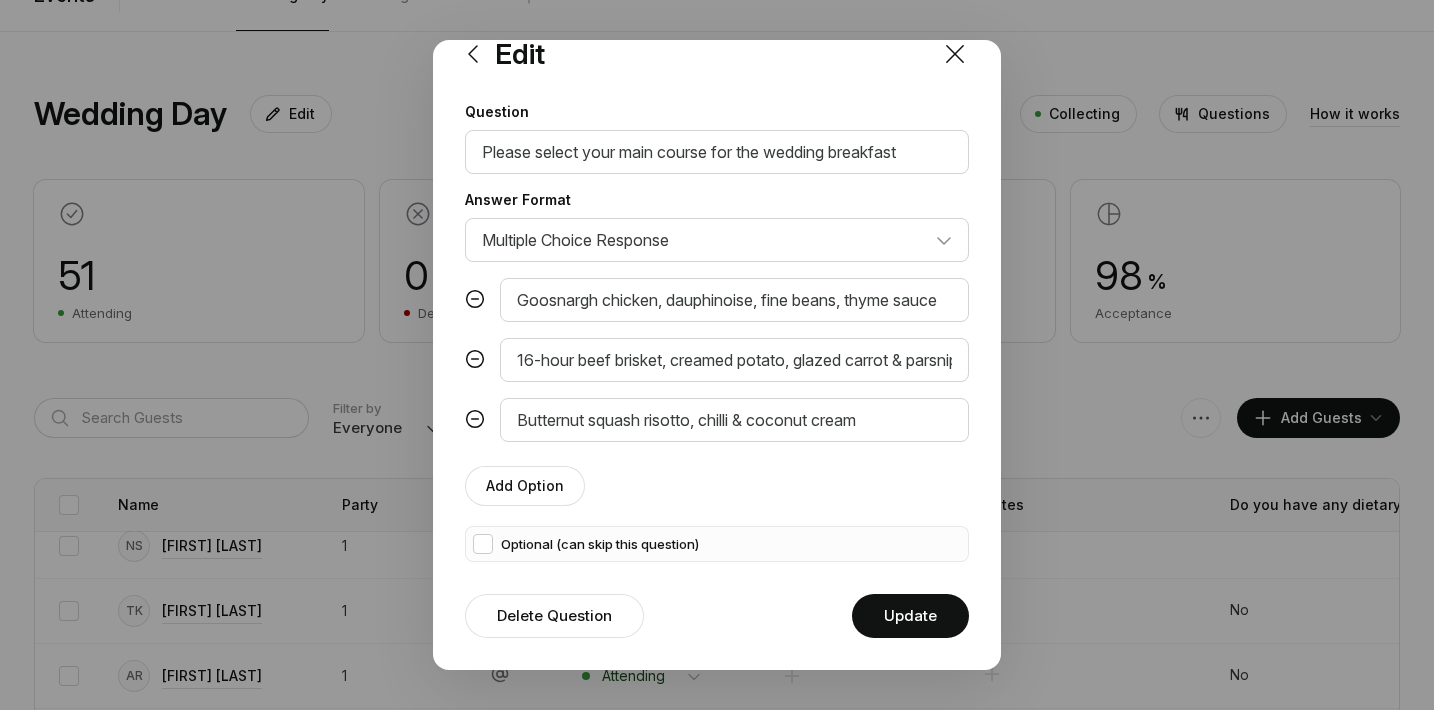 click at bounding box center (473, 54) 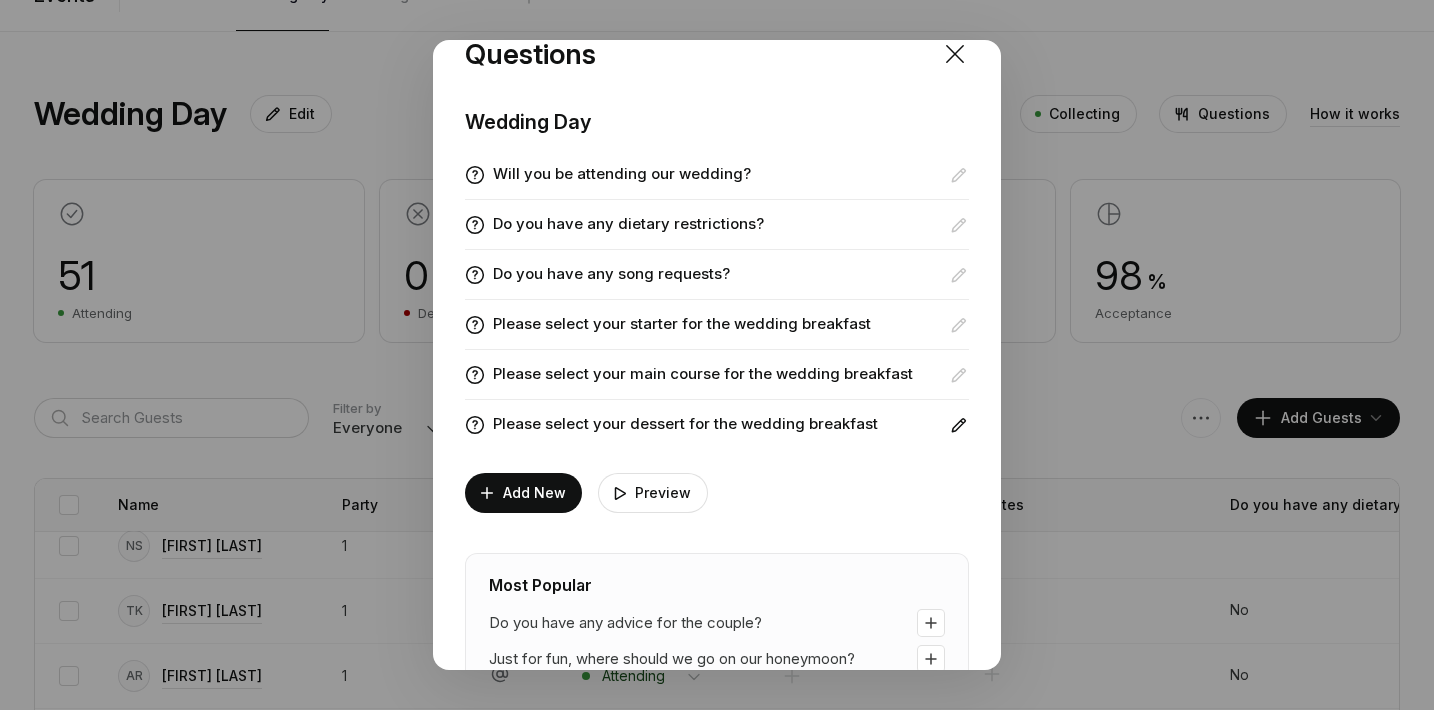 click at bounding box center [959, 175] 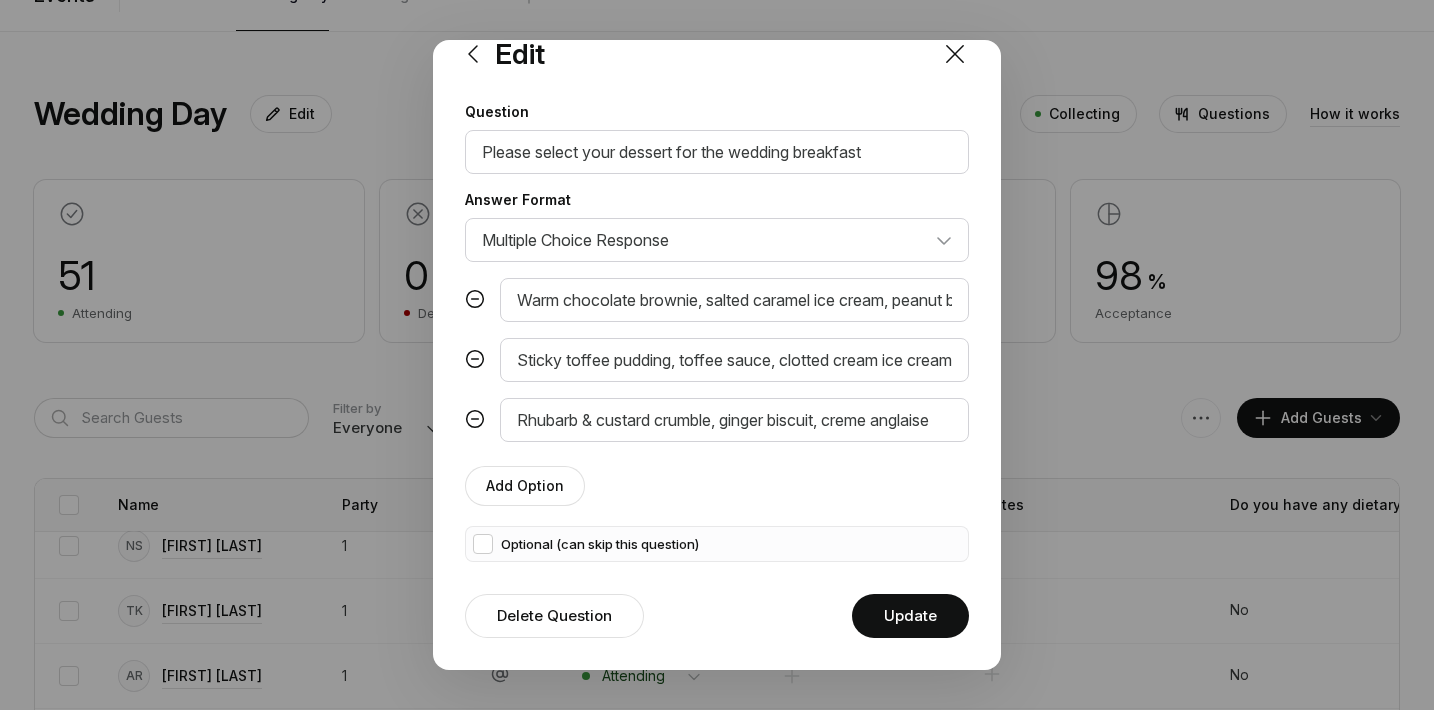 click at bounding box center [473, 54] 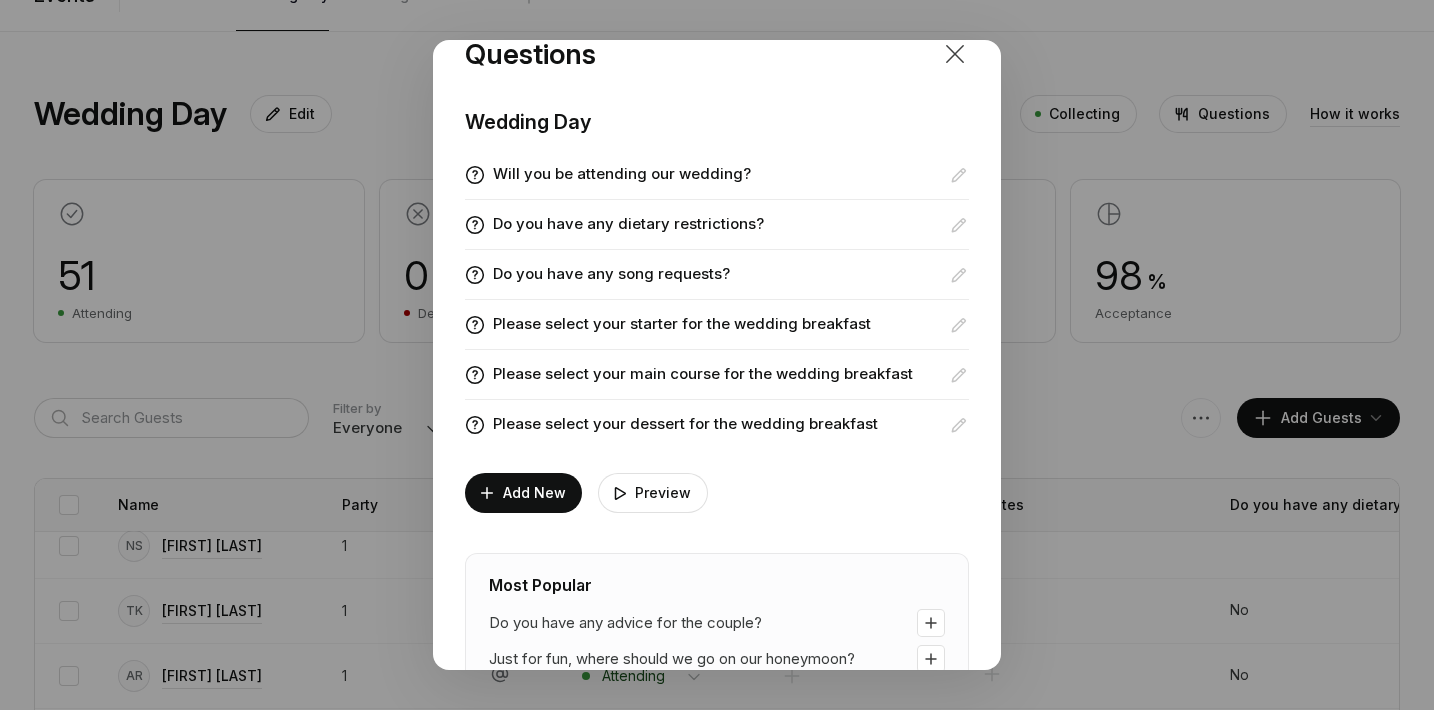 click at bounding box center [955, 54] 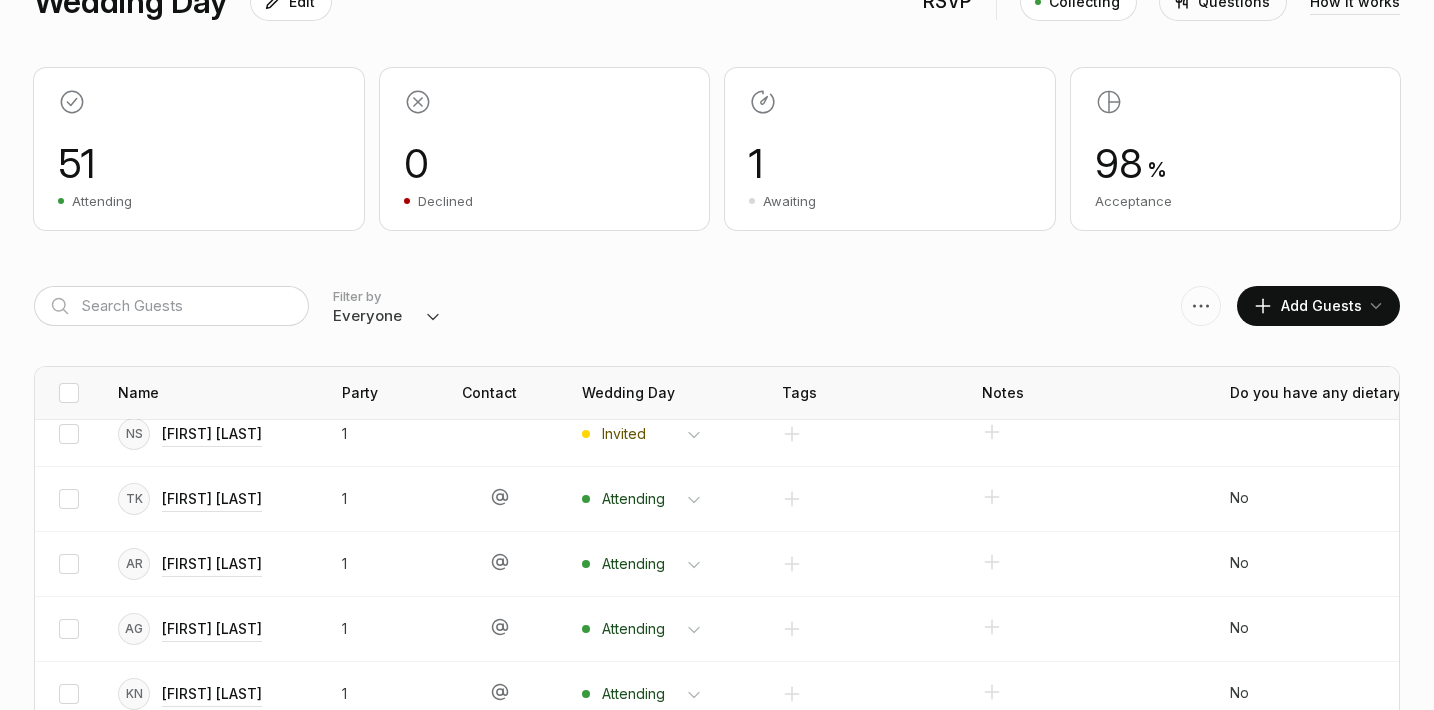 scroll, scrollTop: 313, scrollLeft: 0, axis: vertical 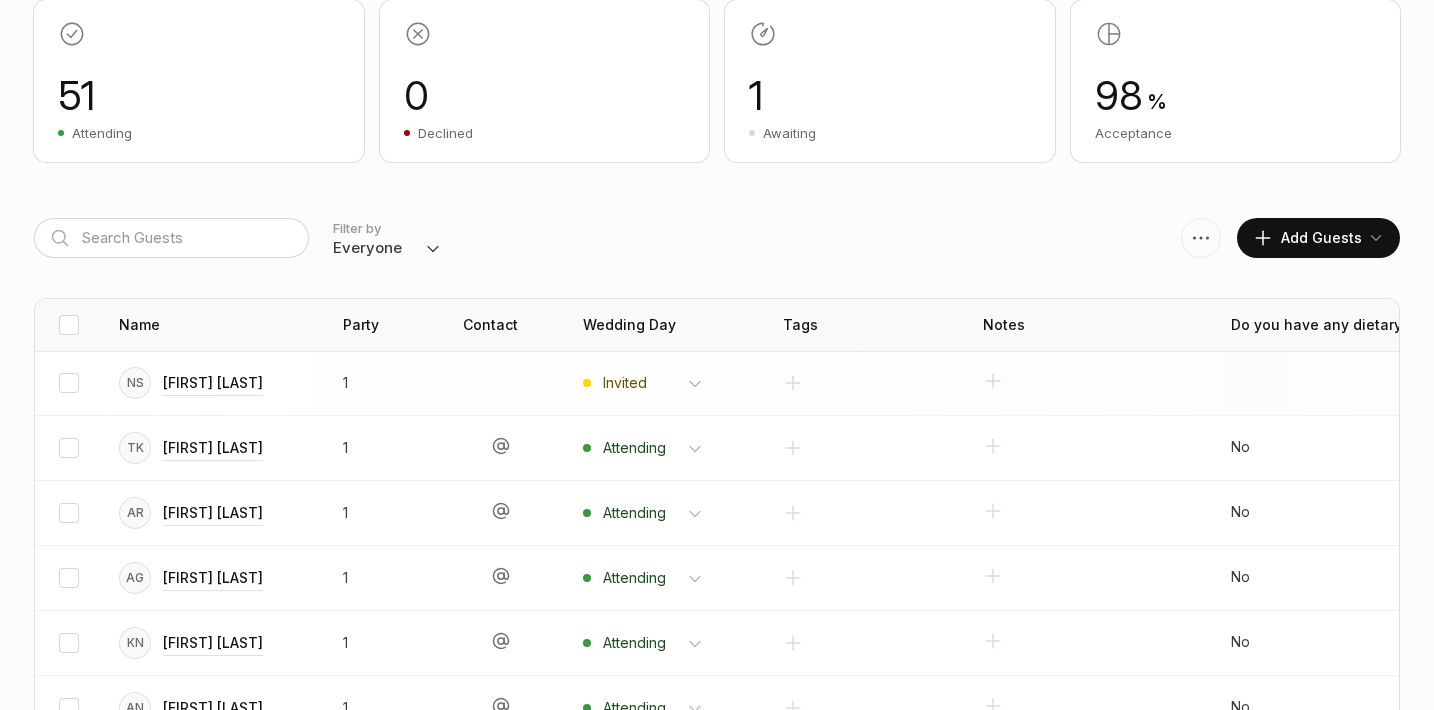 click on "Invited
Attending
Declined
Not Invited" at bounding box center [653, 383] 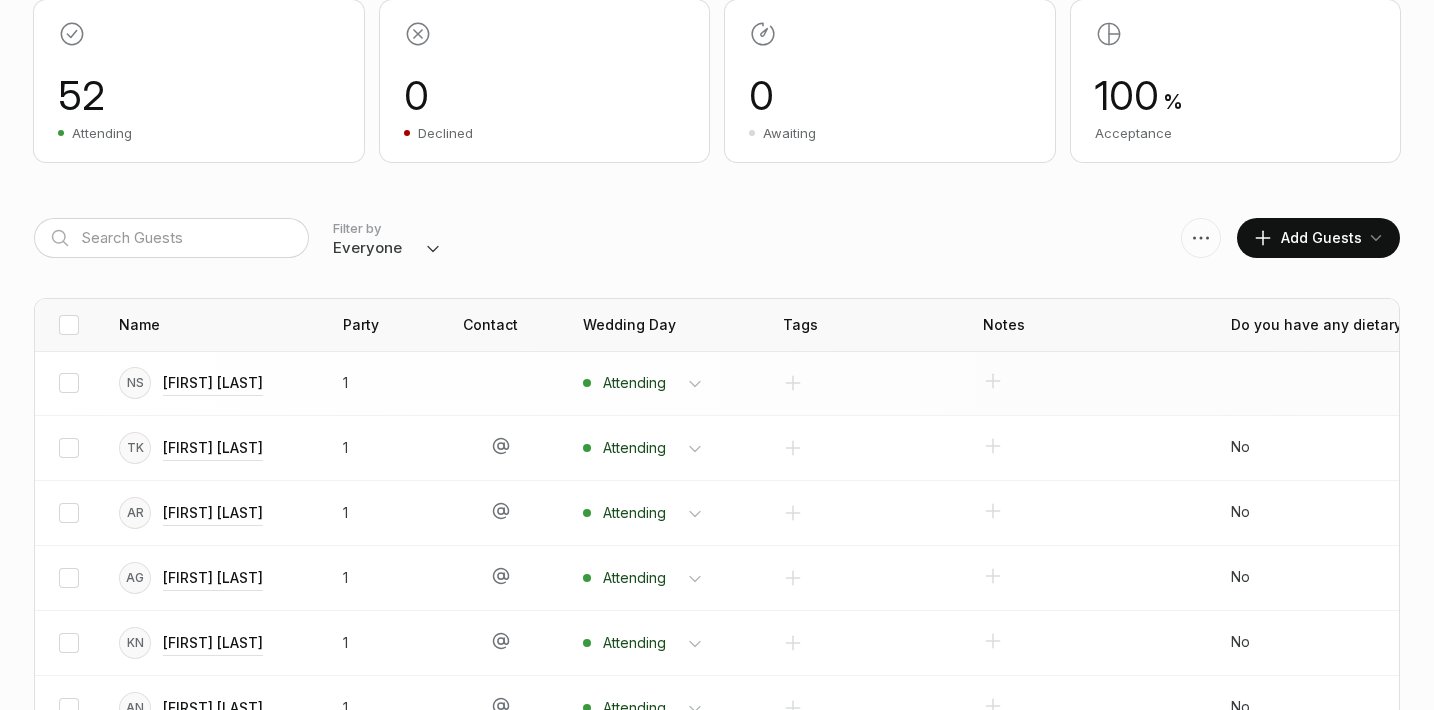 click on "Invited
Attending
Declined
Not Invited" at bounding box center [653, 383] 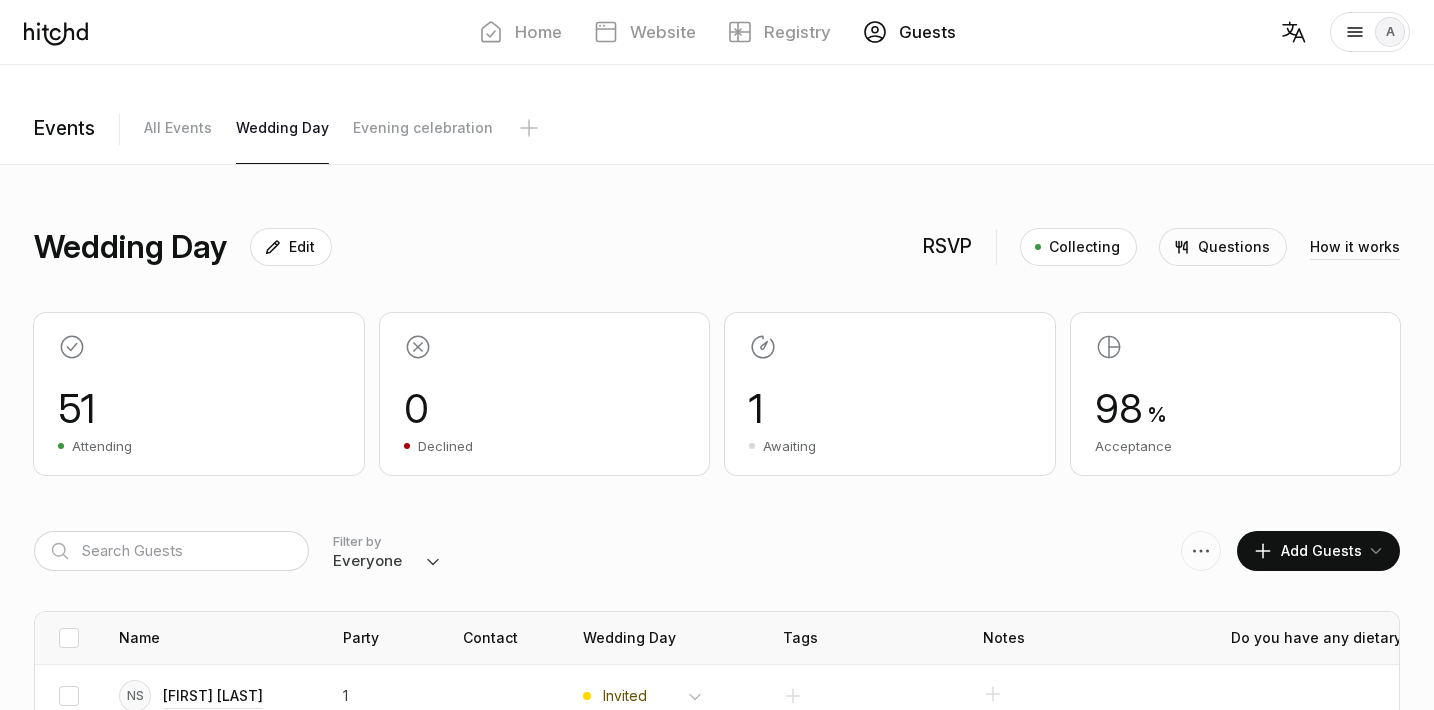 scroll, scrollTop: 0, scrollLeft: 0, axis: both 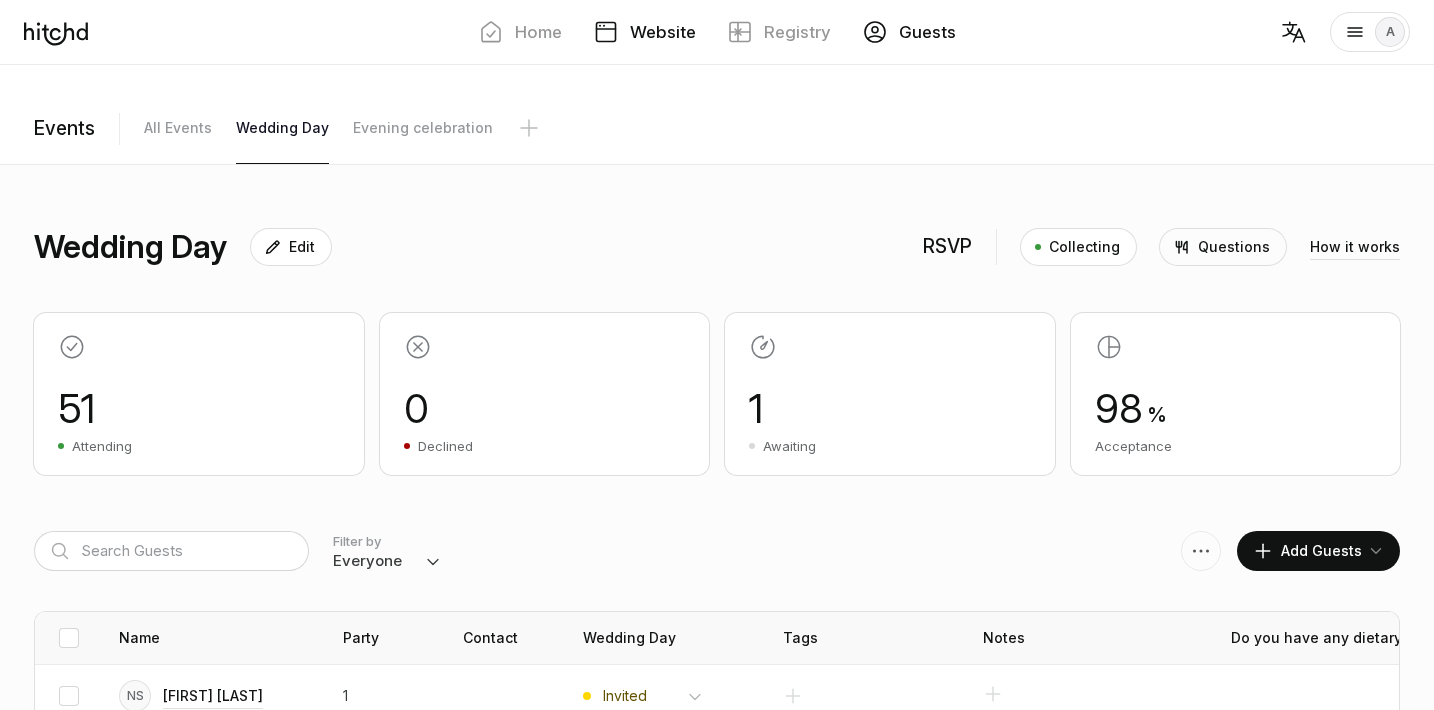 click on "Website" at bounding box center [645, 32] 